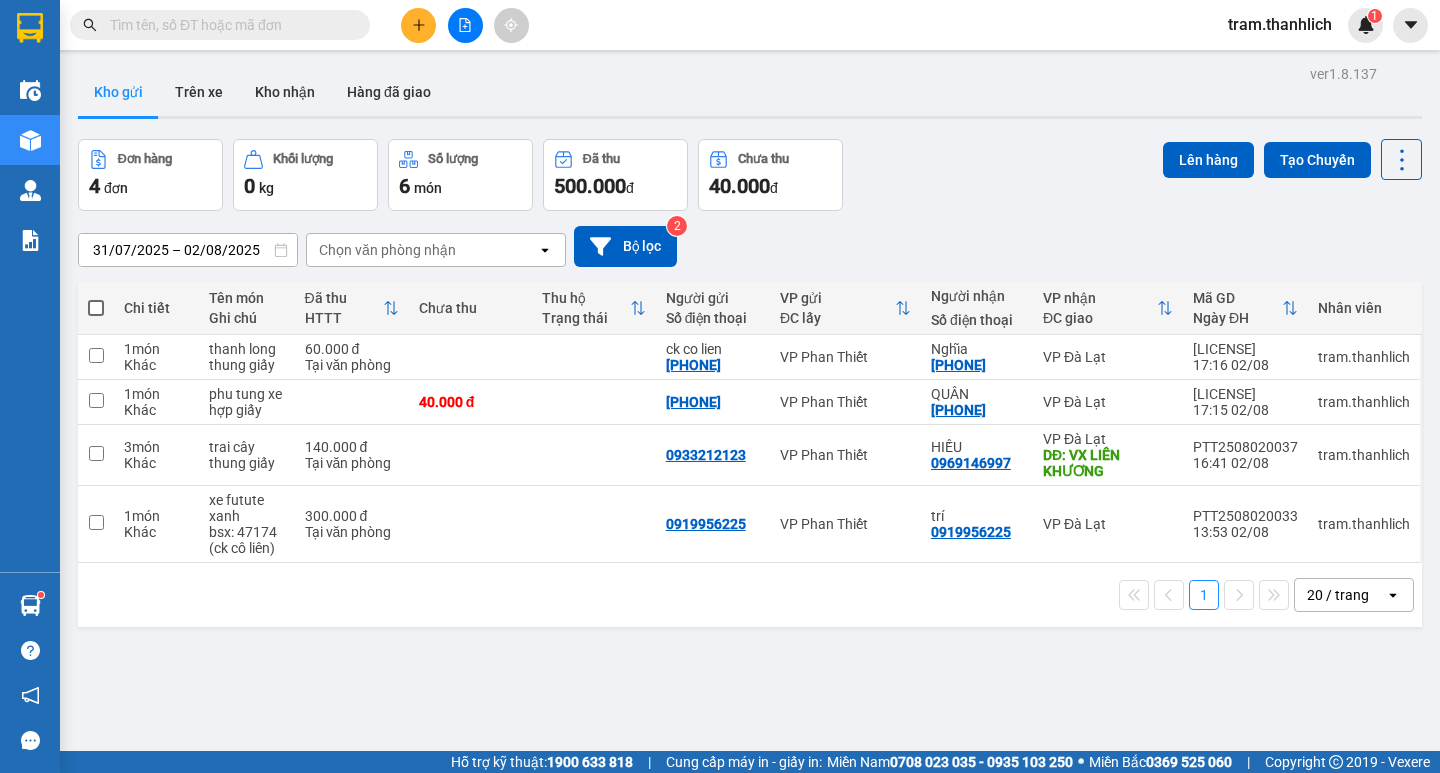 scroll, scrollTop: 0, scrollLeft: 0, axis: both 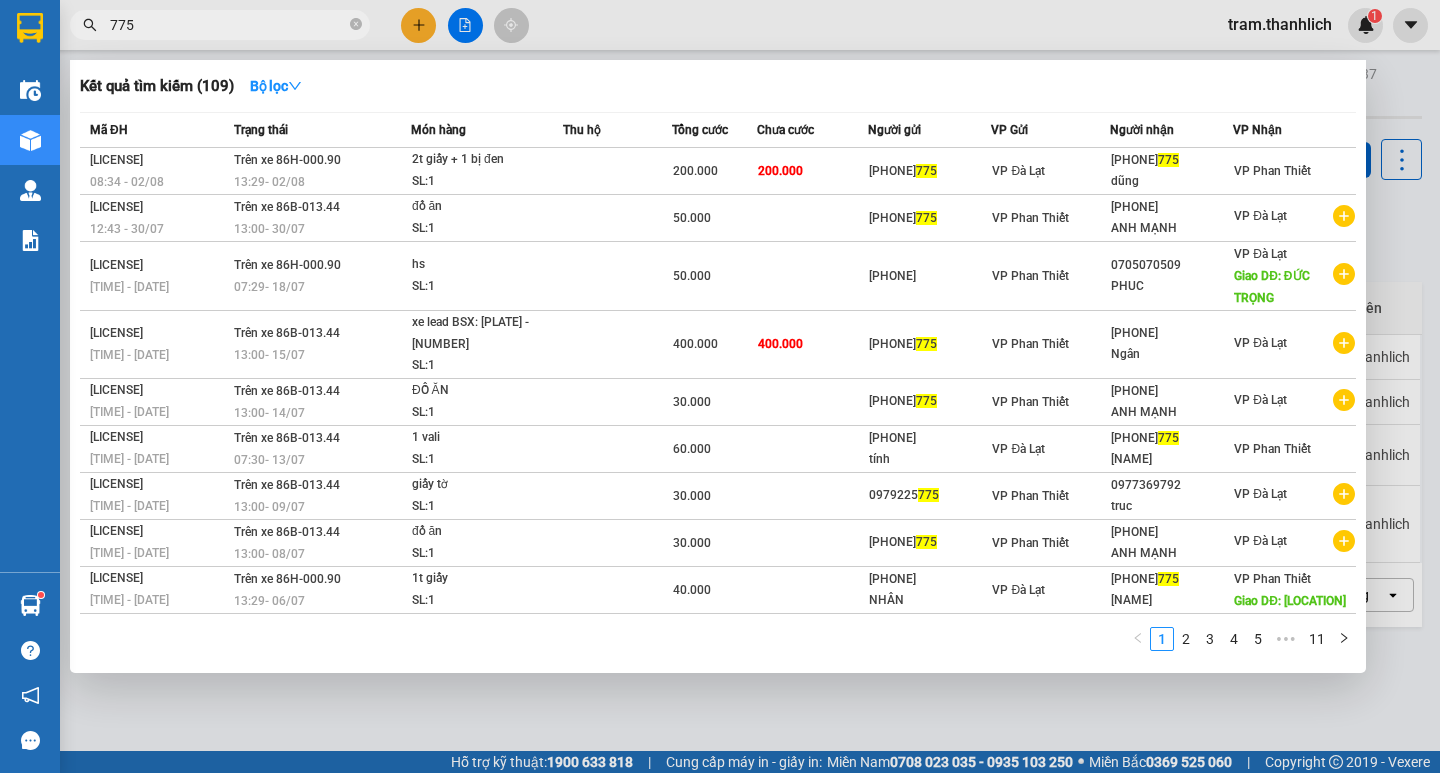 type on "775" 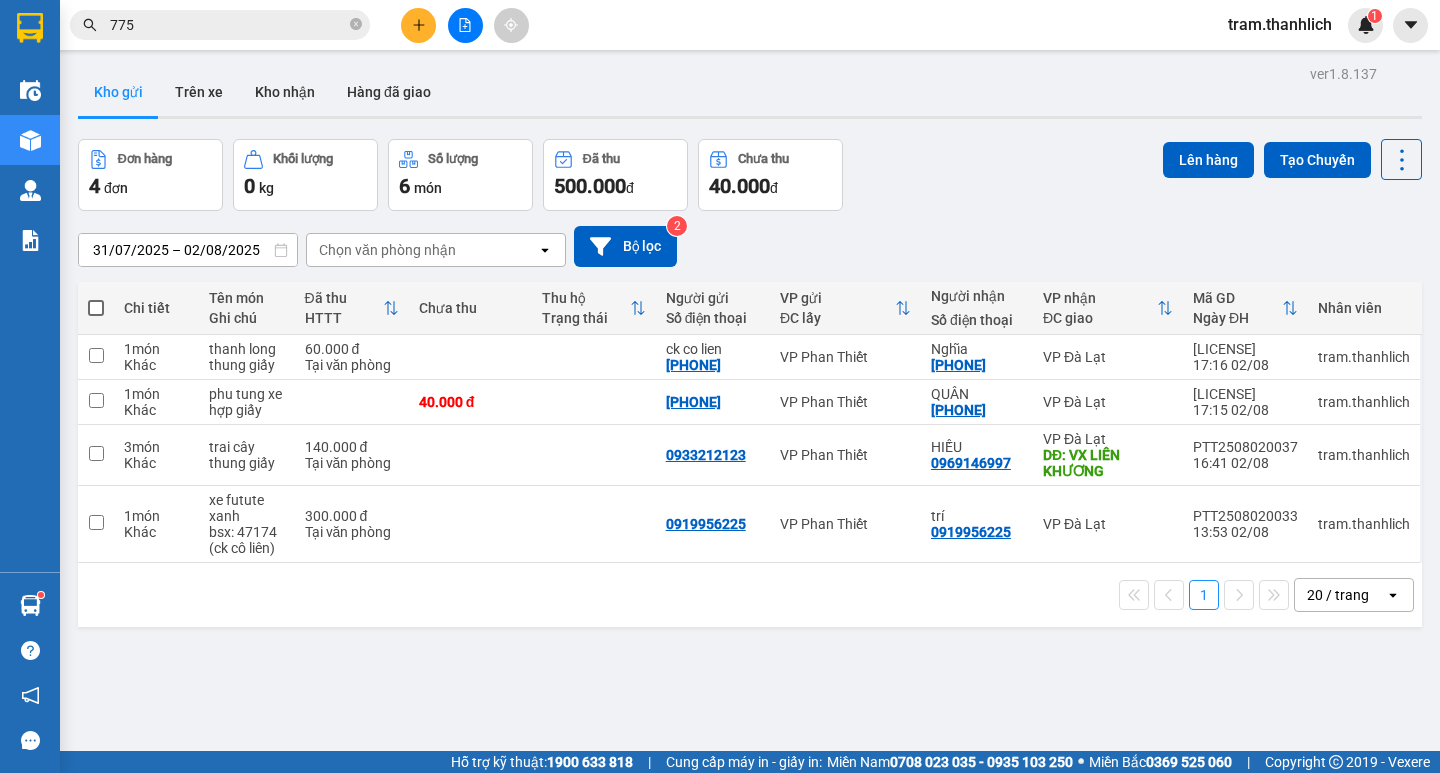 click at bounding box center (465, 25) 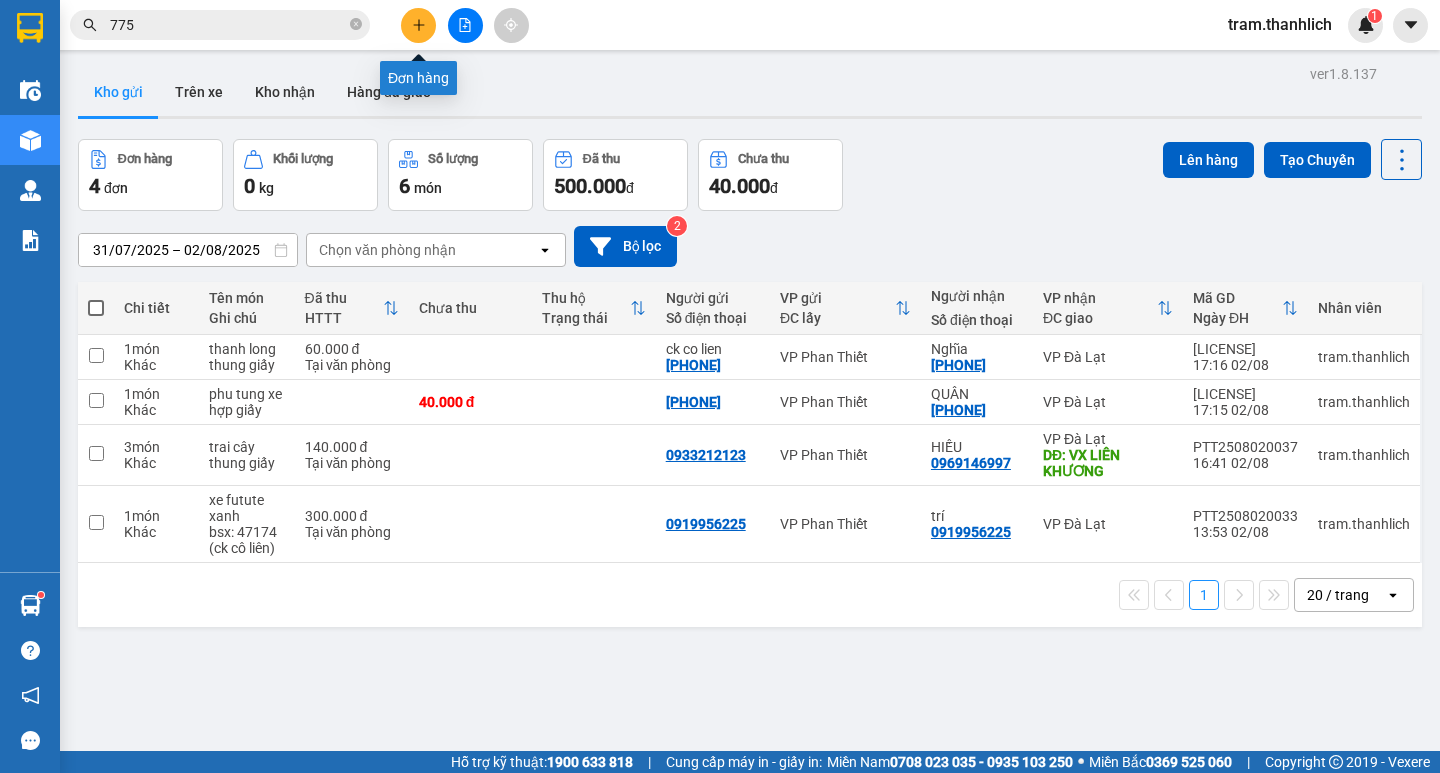 click at bounding box center [418, 25] 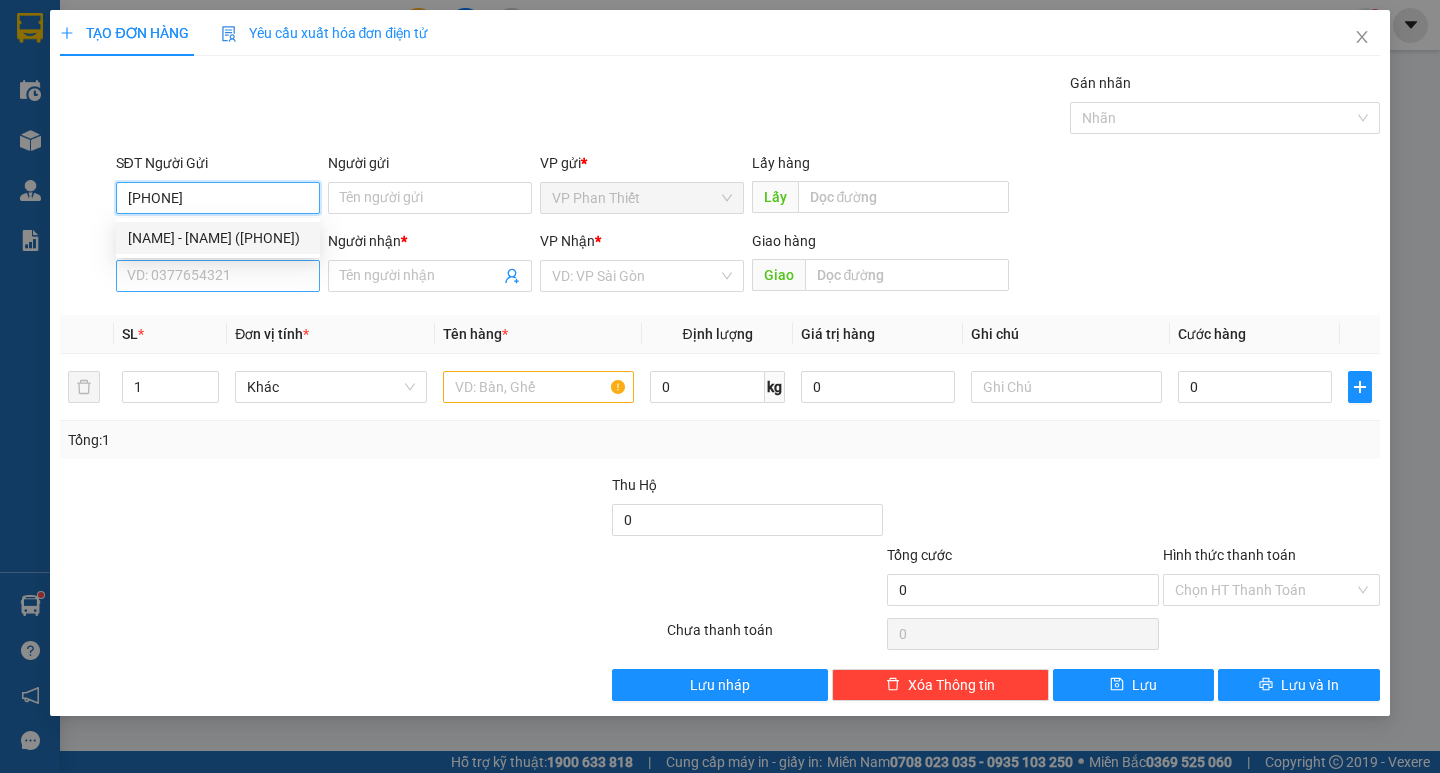 type on "[PHONE]" 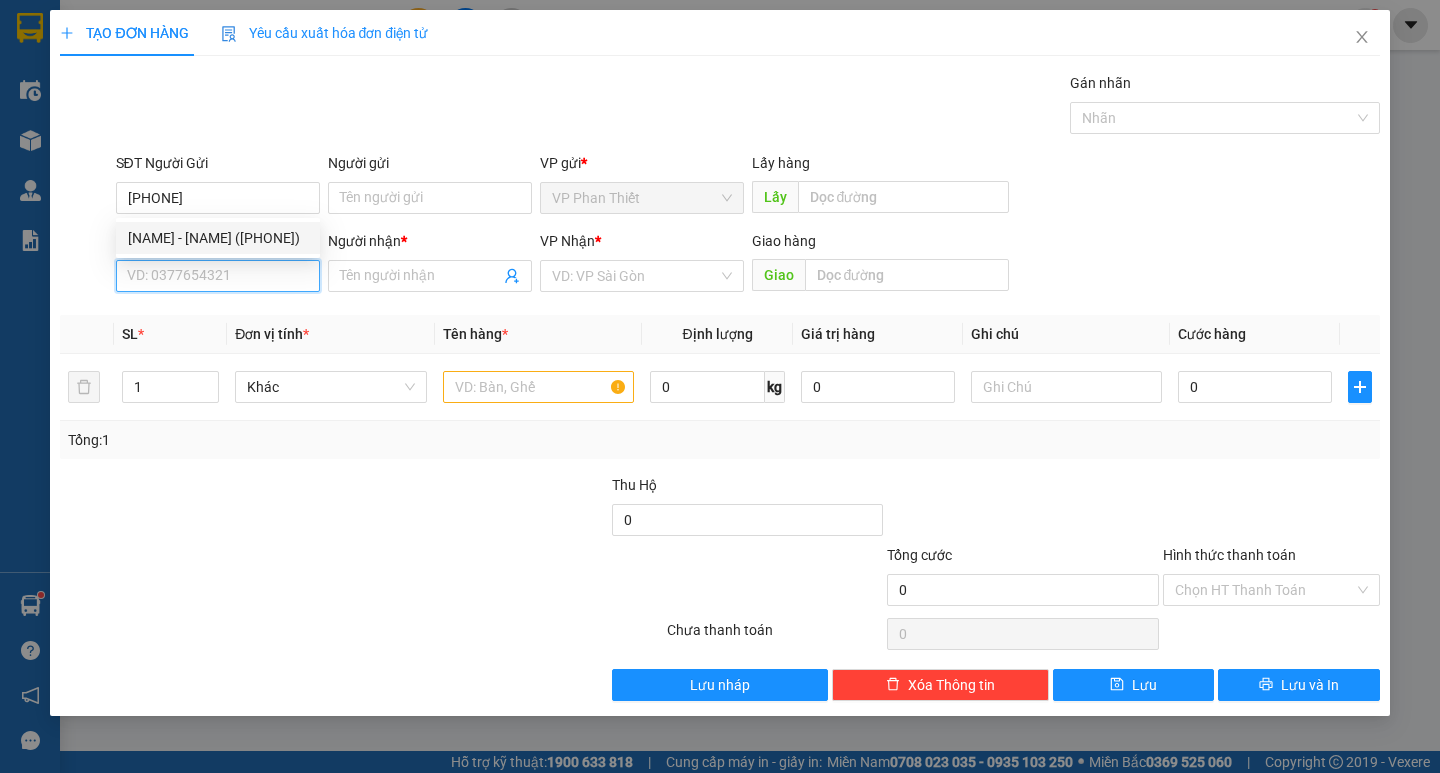 click on "SĐT Người Nhận  *" at bounding box center [218, 276] 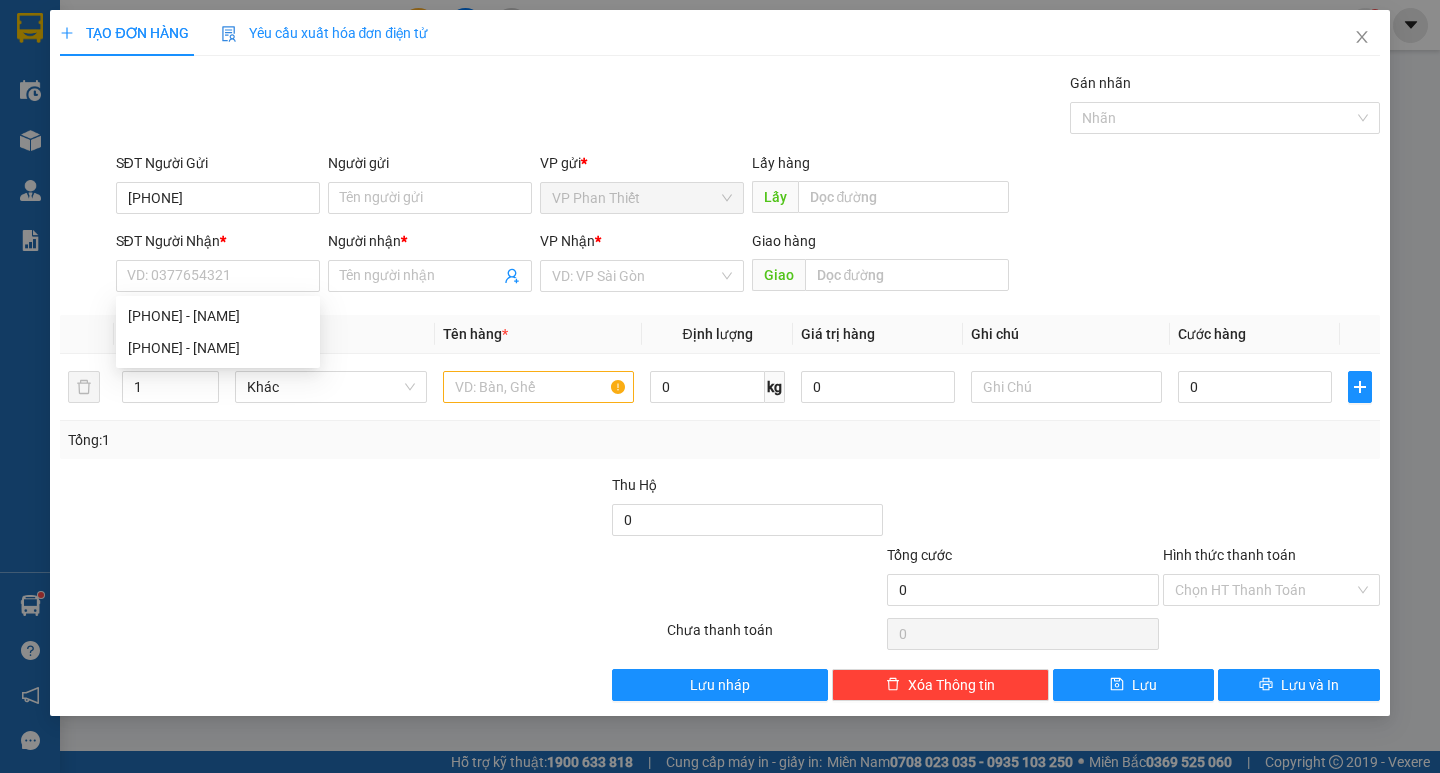 click on "SĐT Người Gửi" at bounding box center (218, 167) 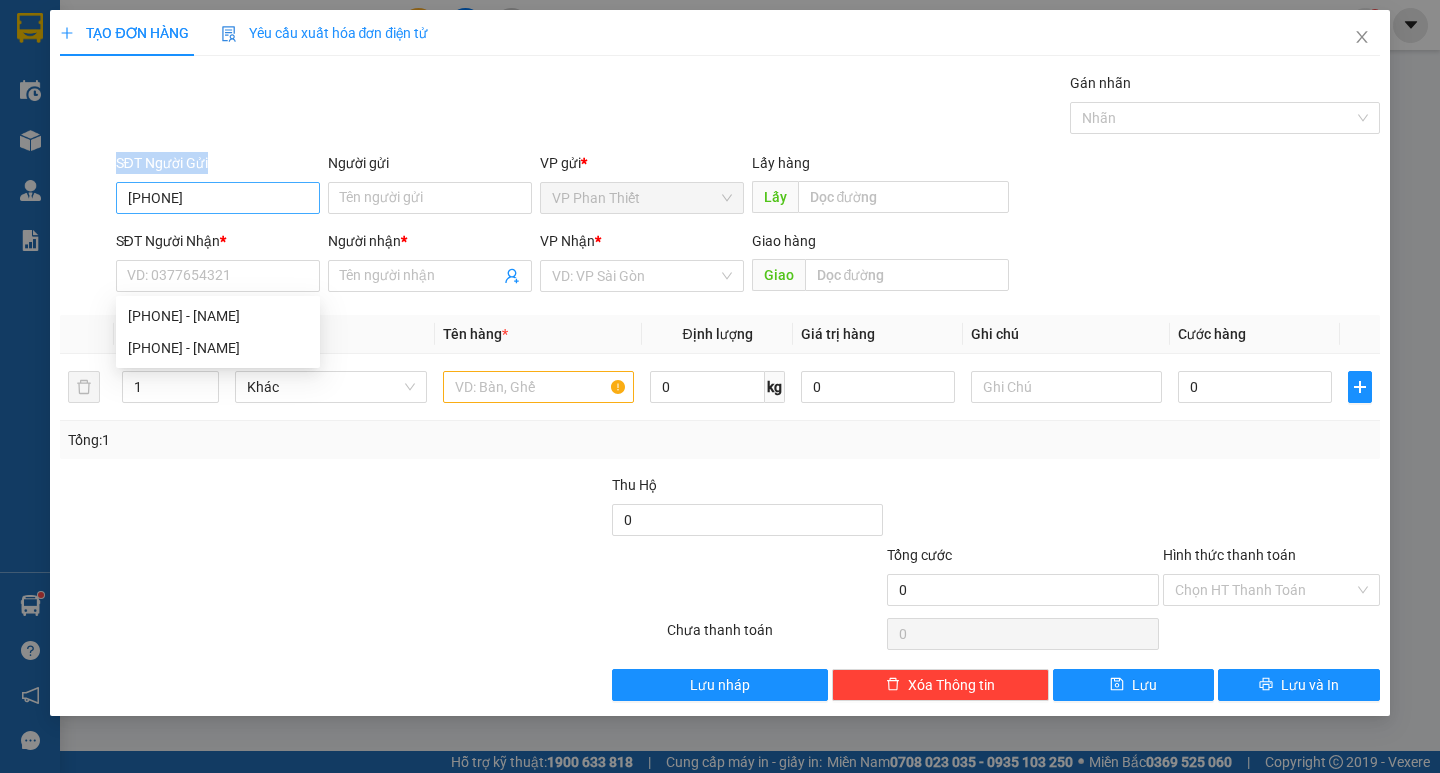 click on "SĐT Người Gửi [PHONE]" at bounding box center [218, 187] 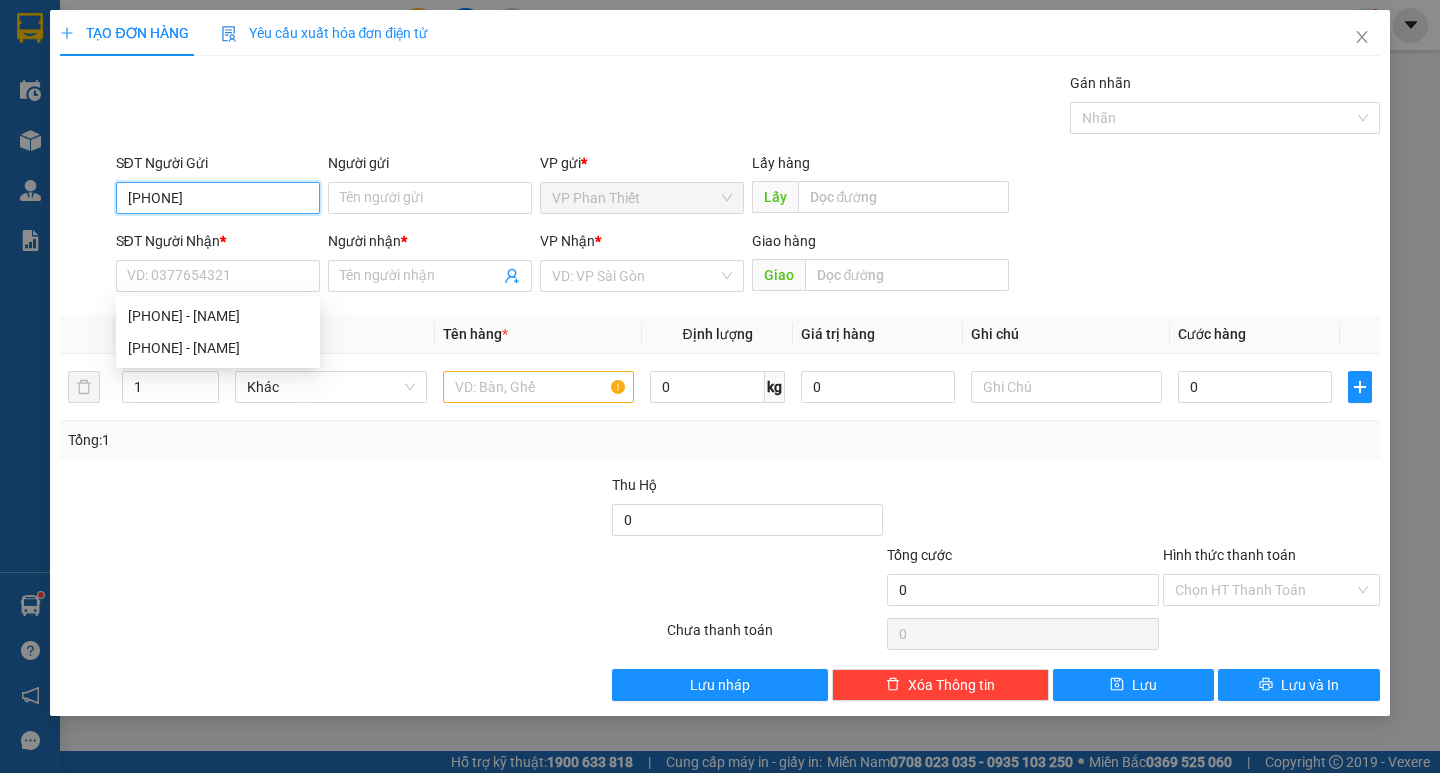 click on "[PHONE]" at bounding box center [218, 198] 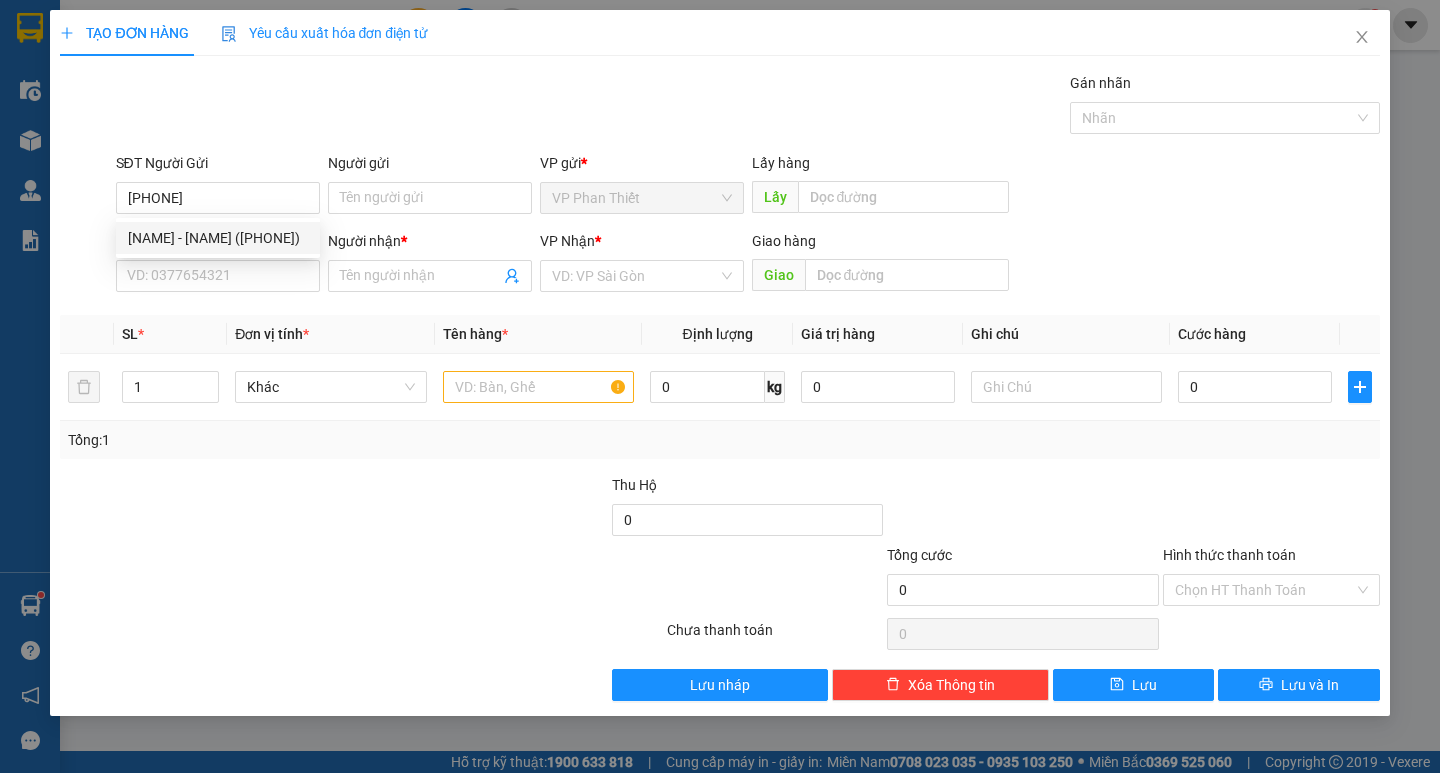 click on "SĐT Người Nhận  *" at bounding box center (218, 245) 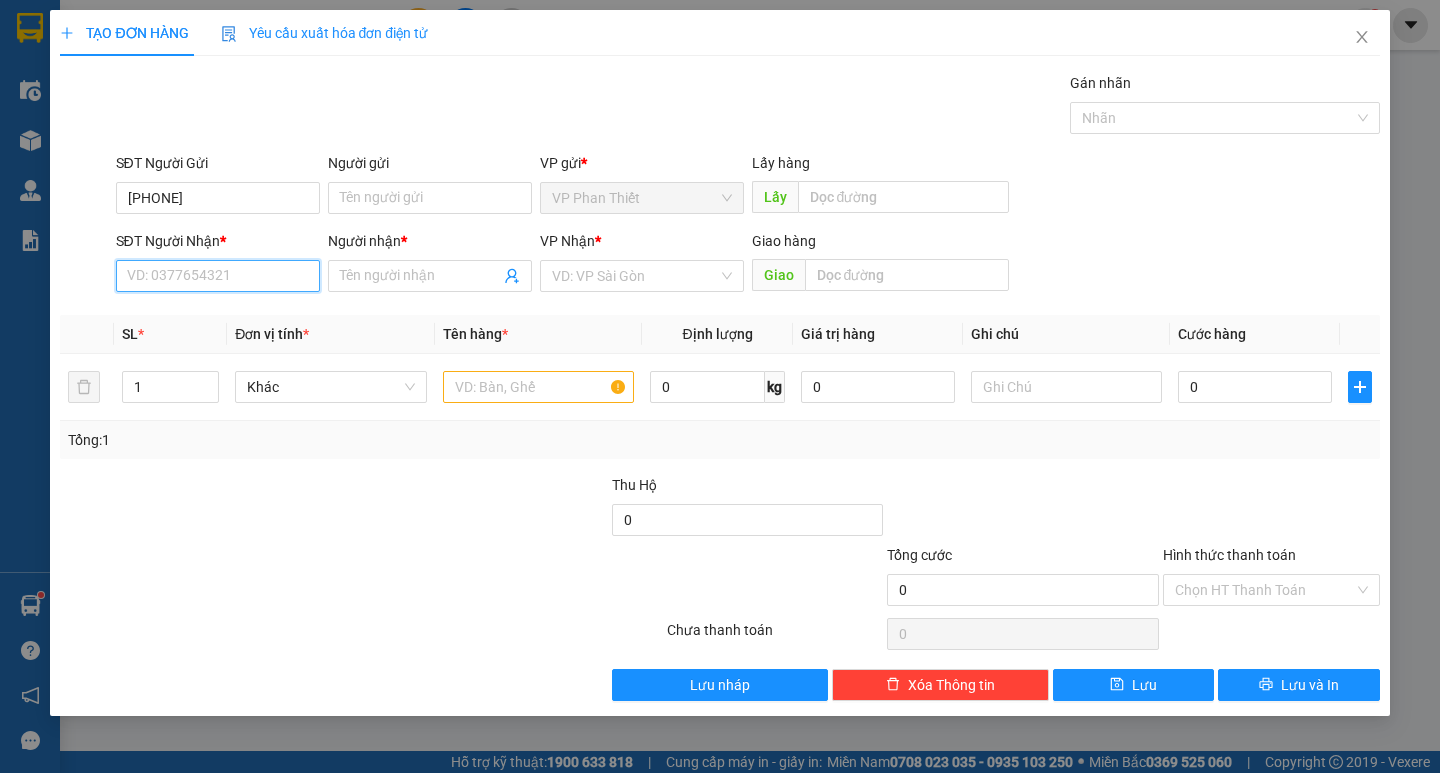 click on "SĐT Người Nhận  *" at bounding box center (218, 276) 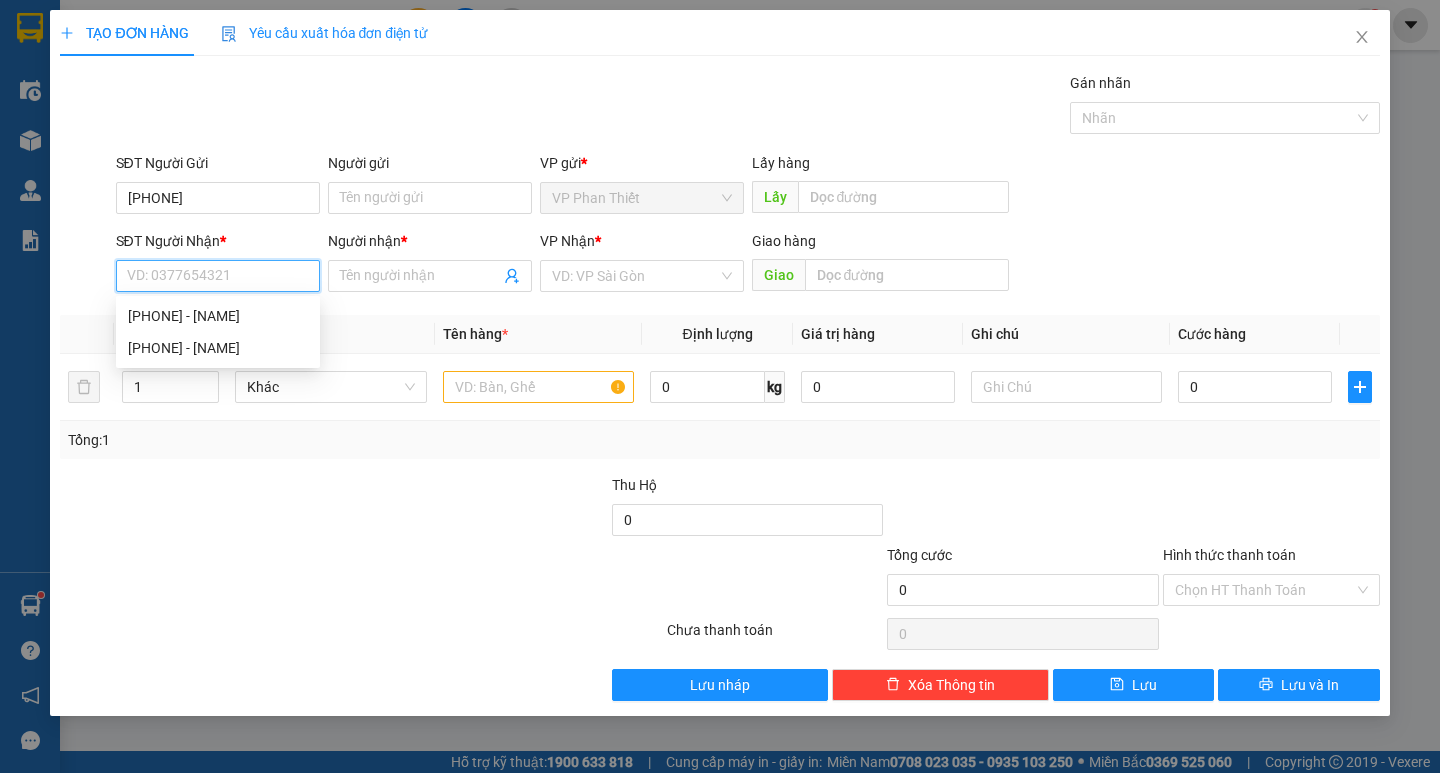 paste on "[PHONE]" 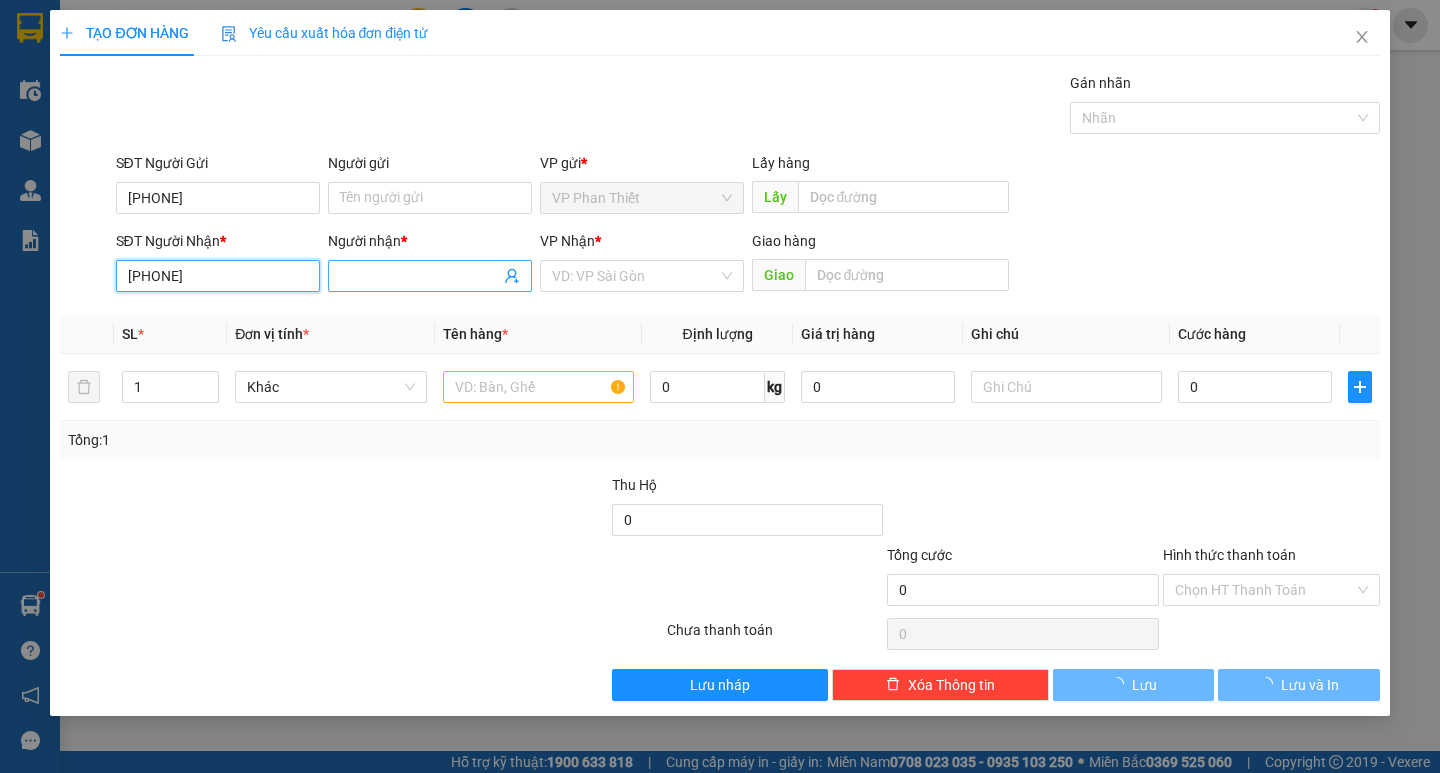 type on "[PHONE]" 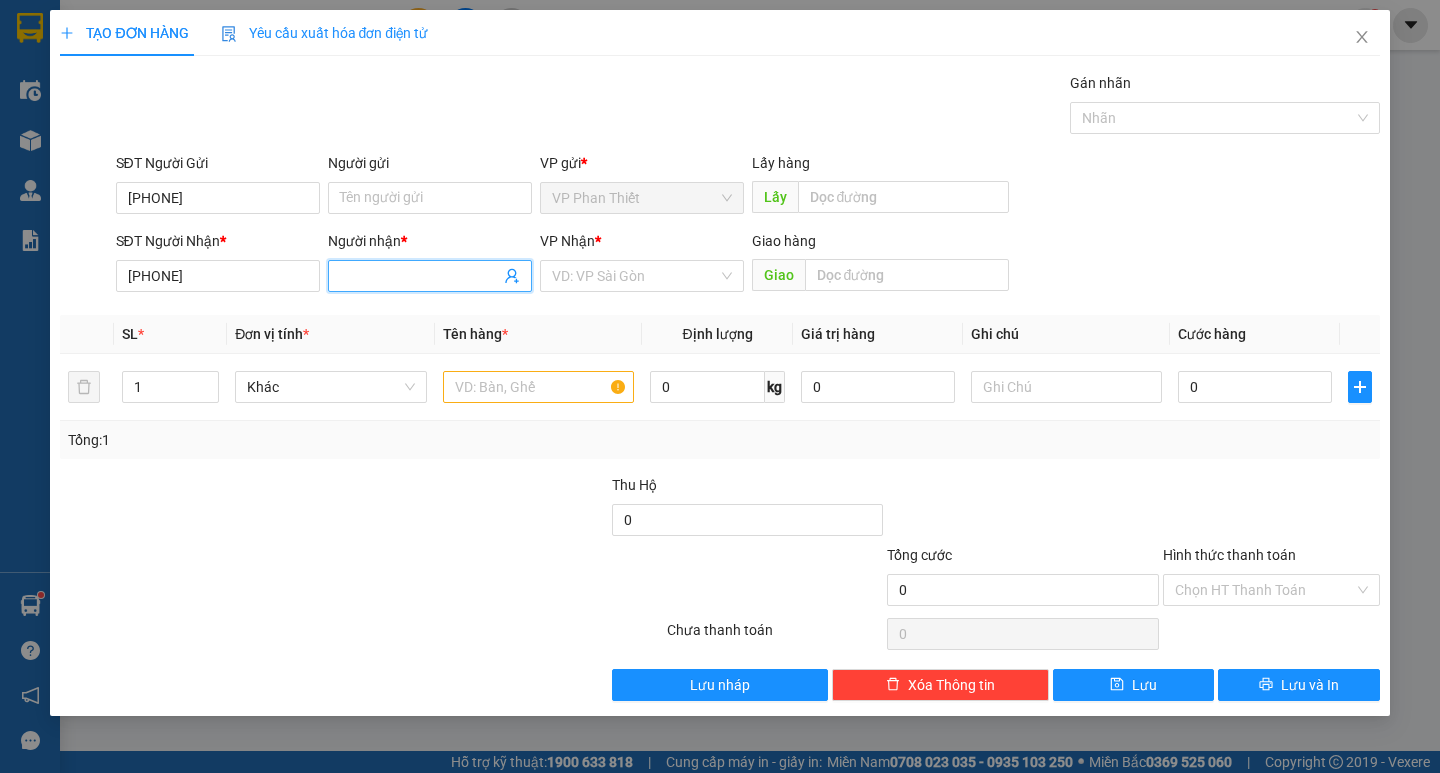 click on "Người nhận  *" at bounding box center [420, 276] 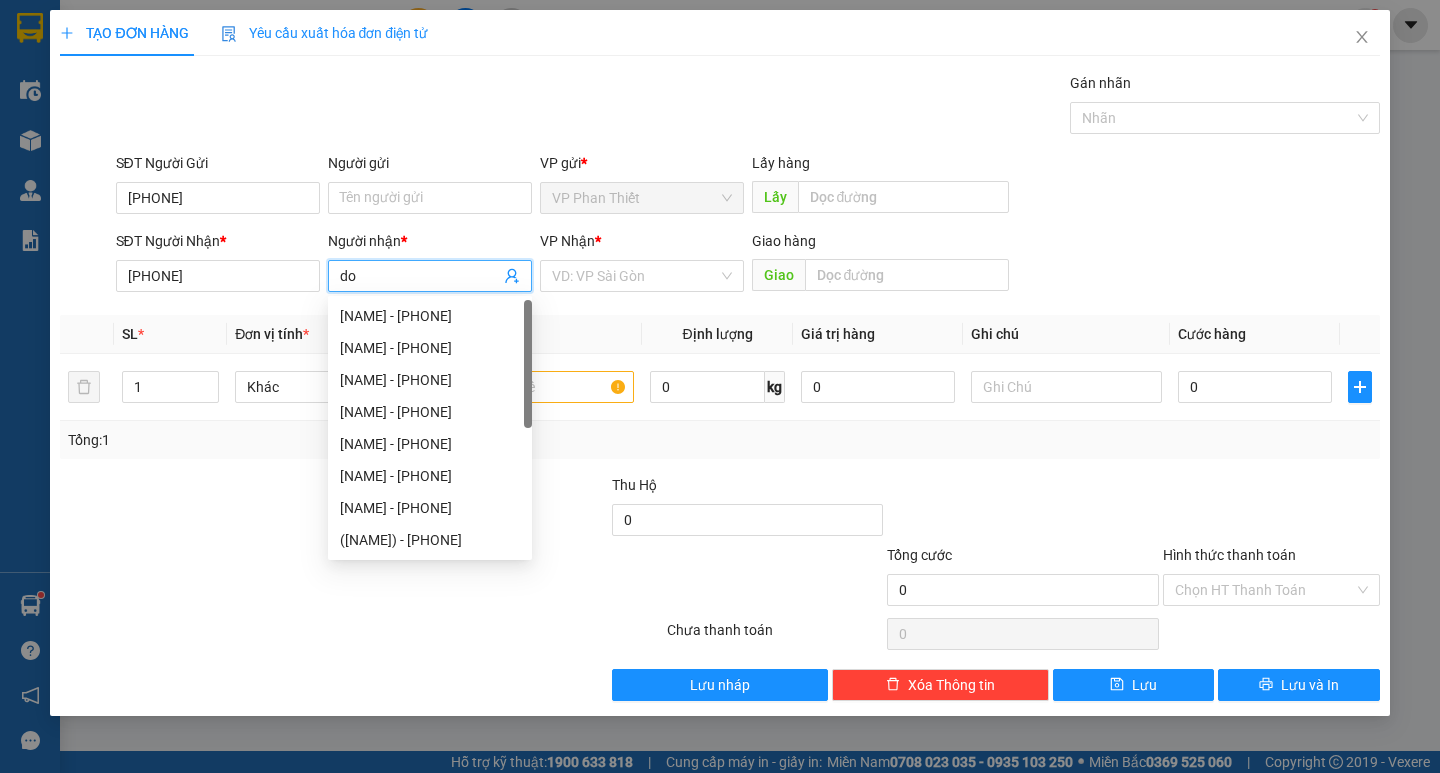type on "d" 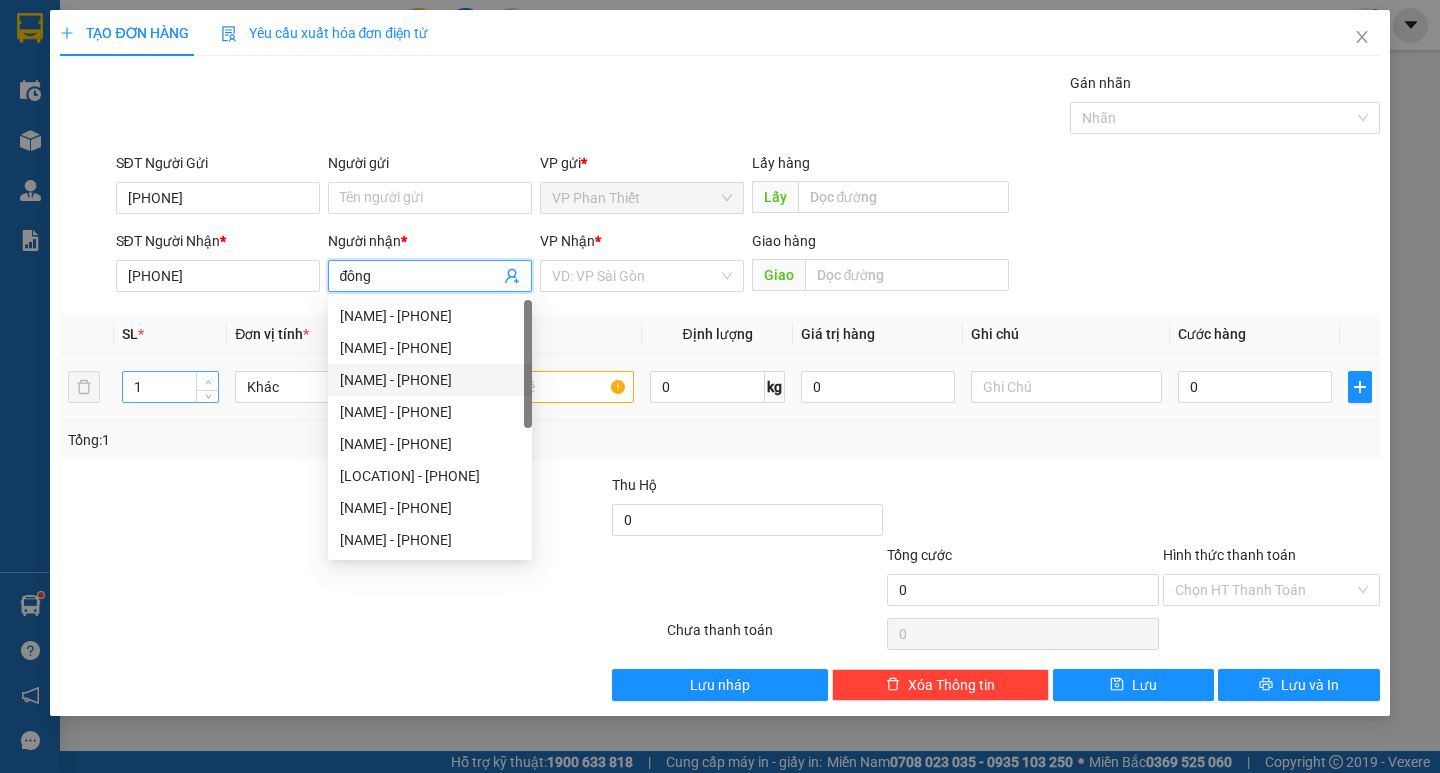 type on "đông" 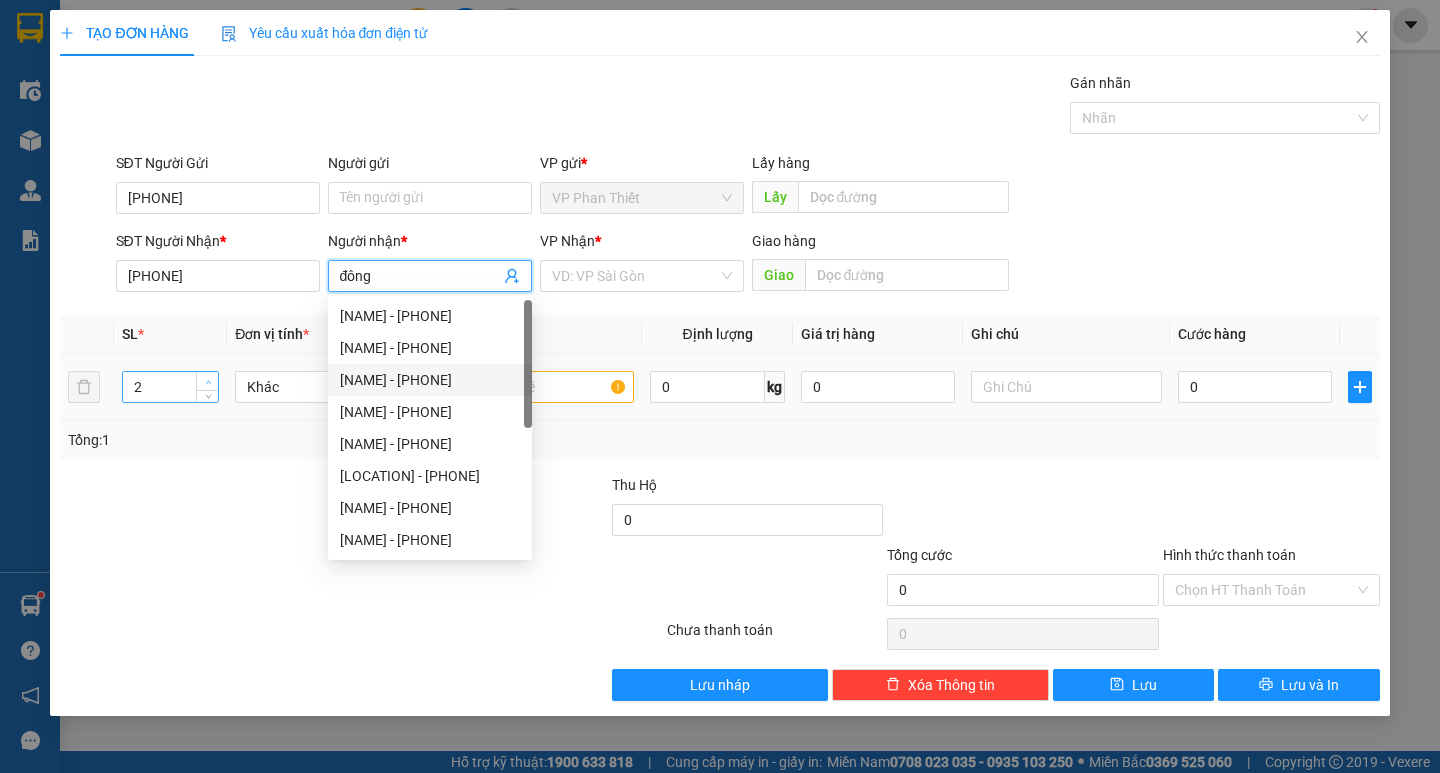 click 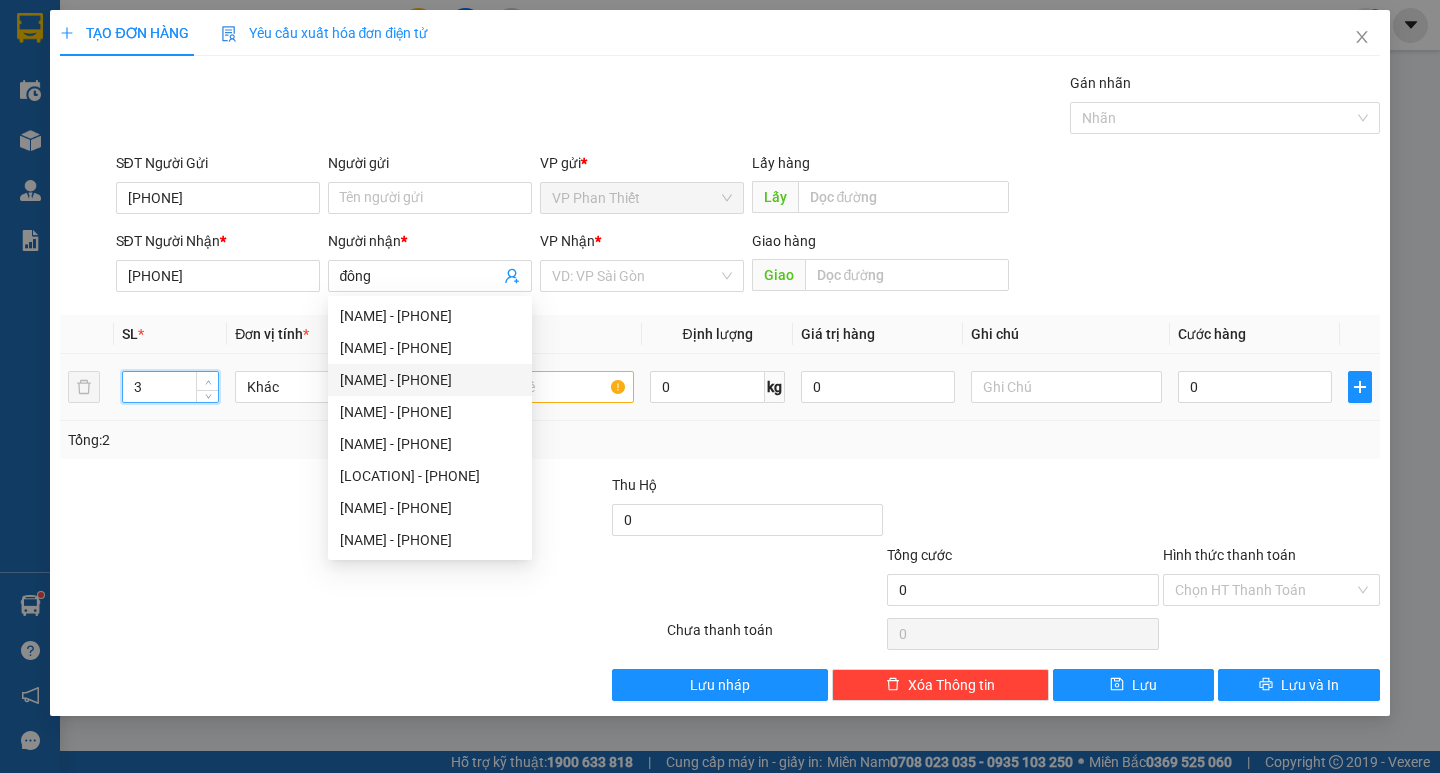 click 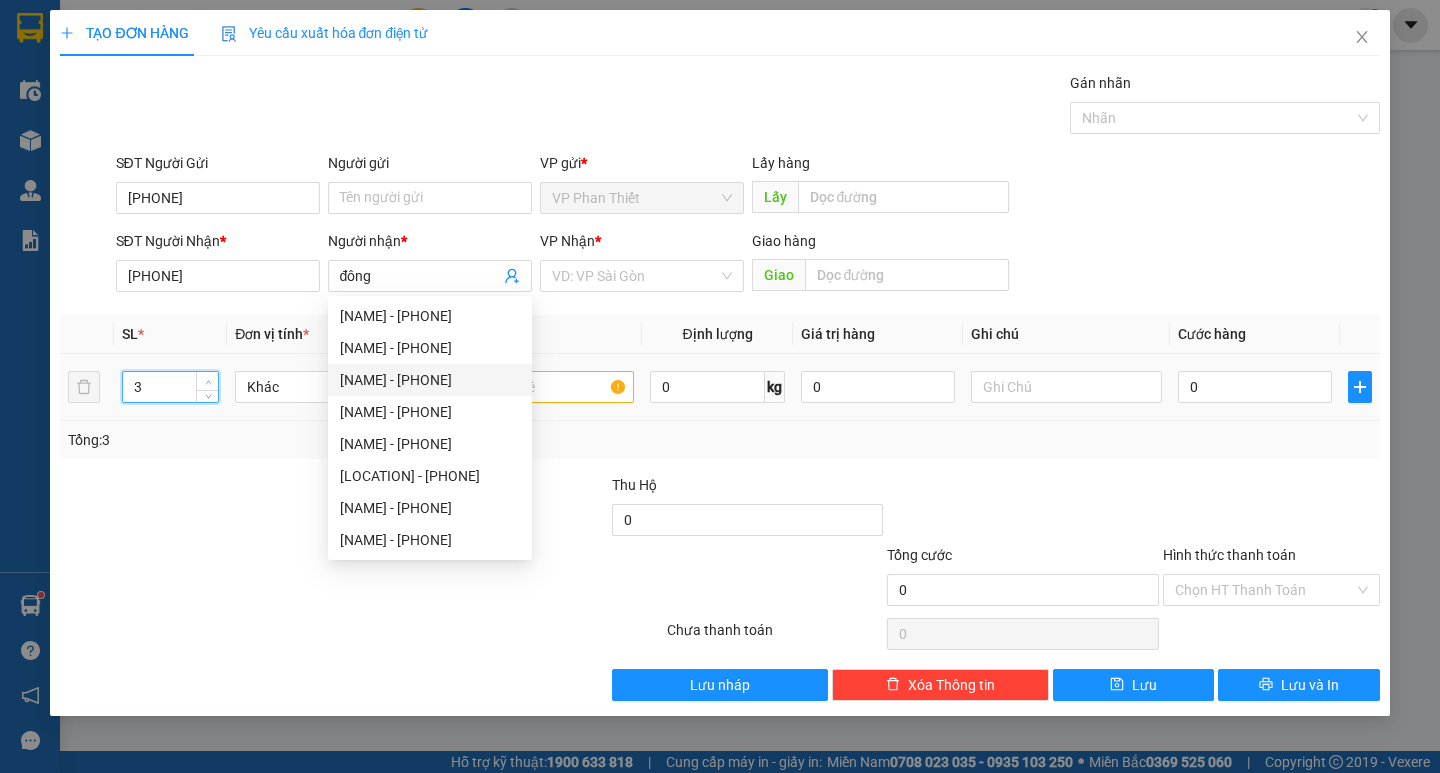 type on "4" 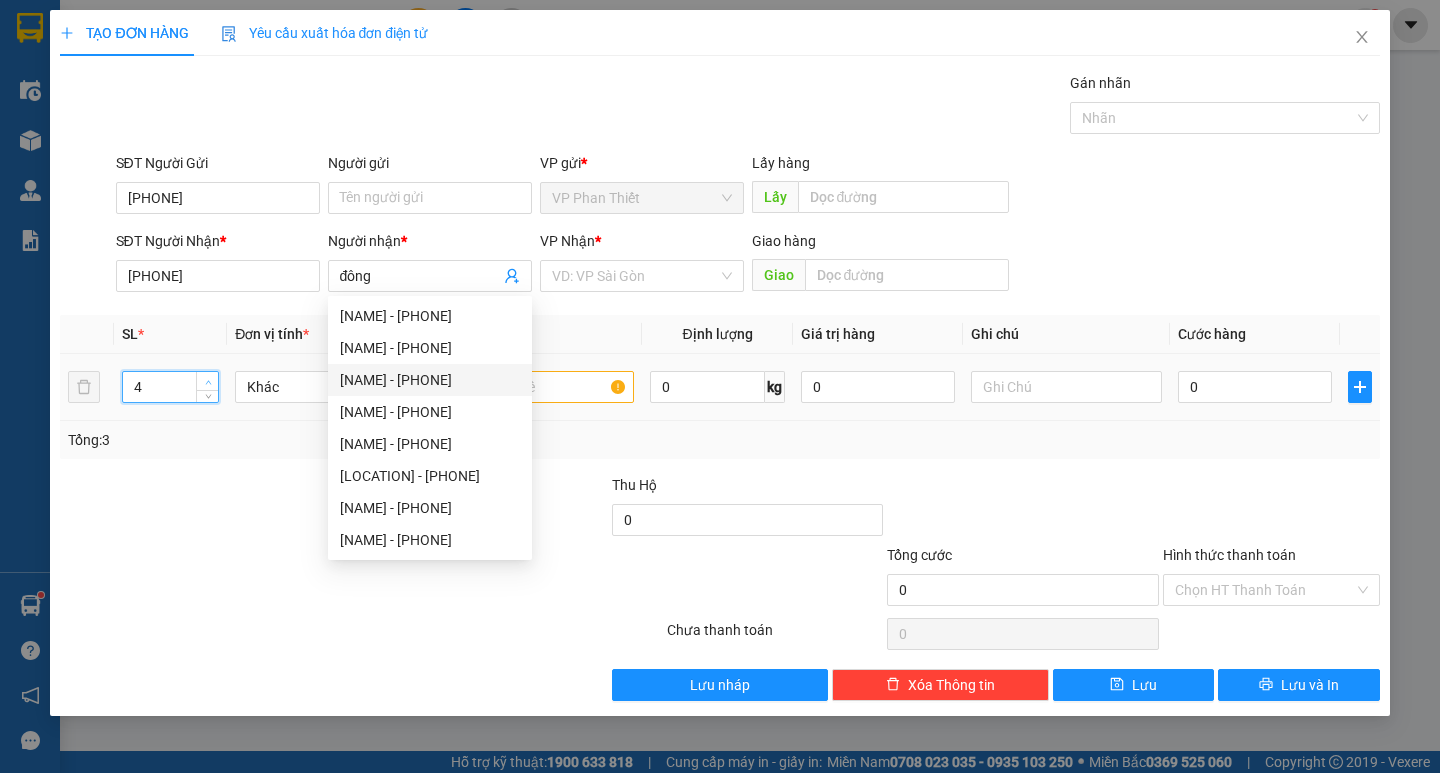 click 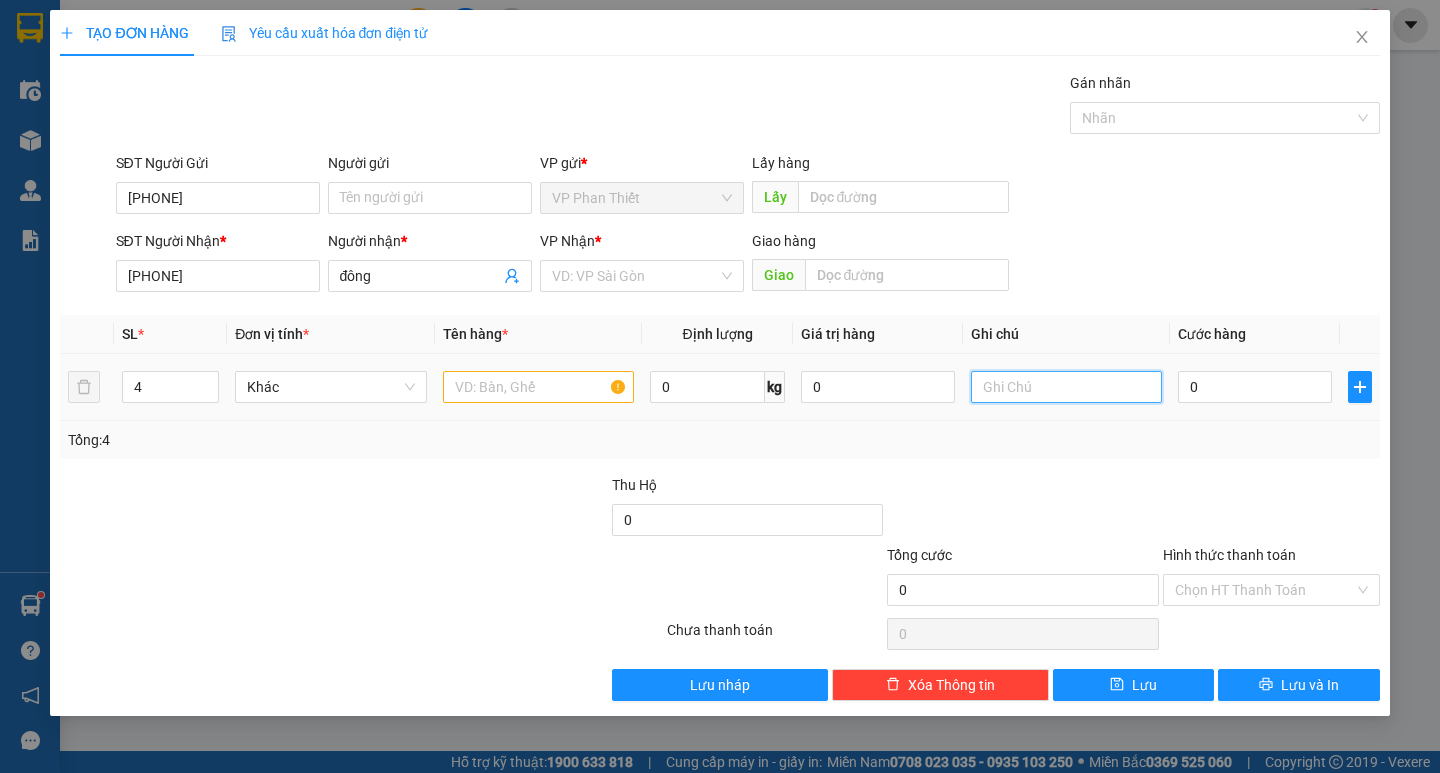 click at bounding box center [1066, 387] 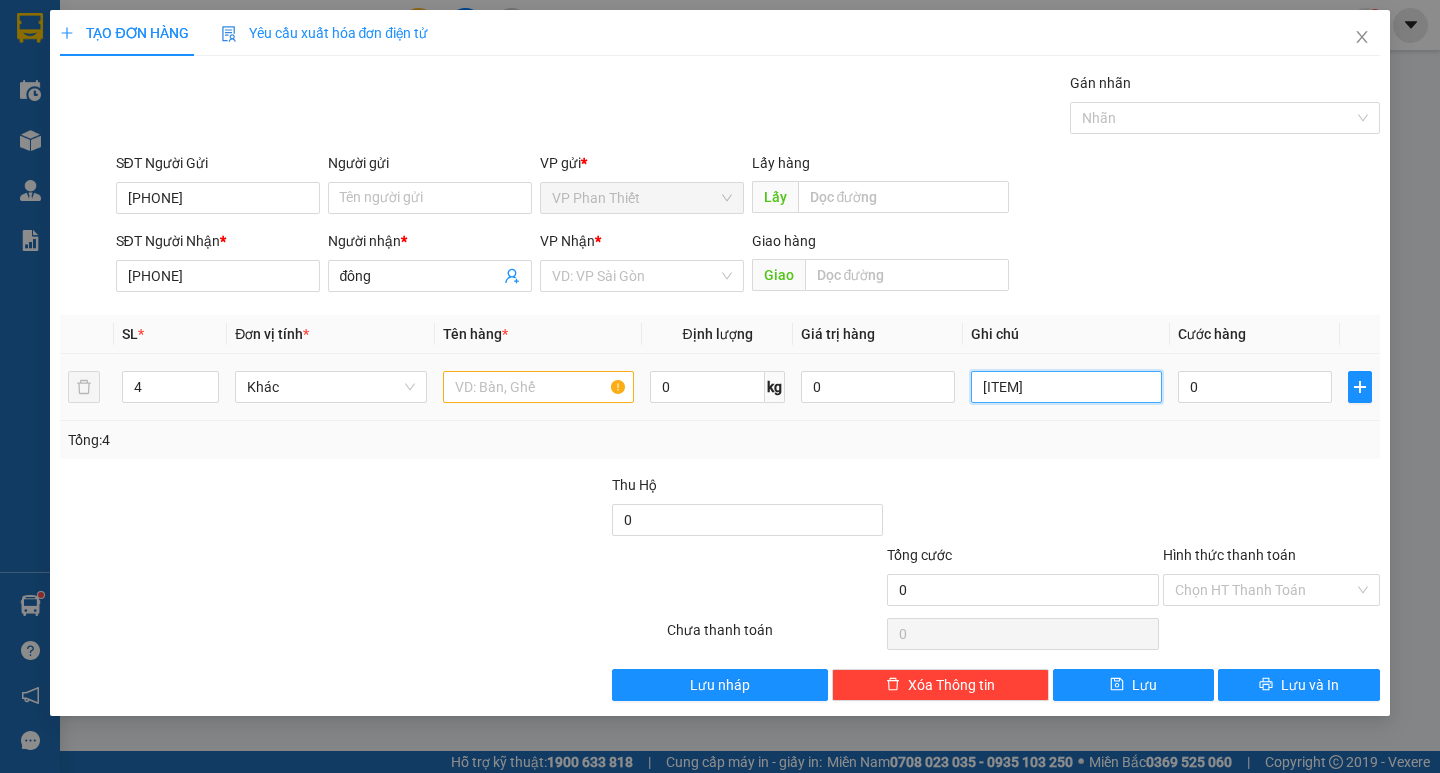 type on "[ITEM]" 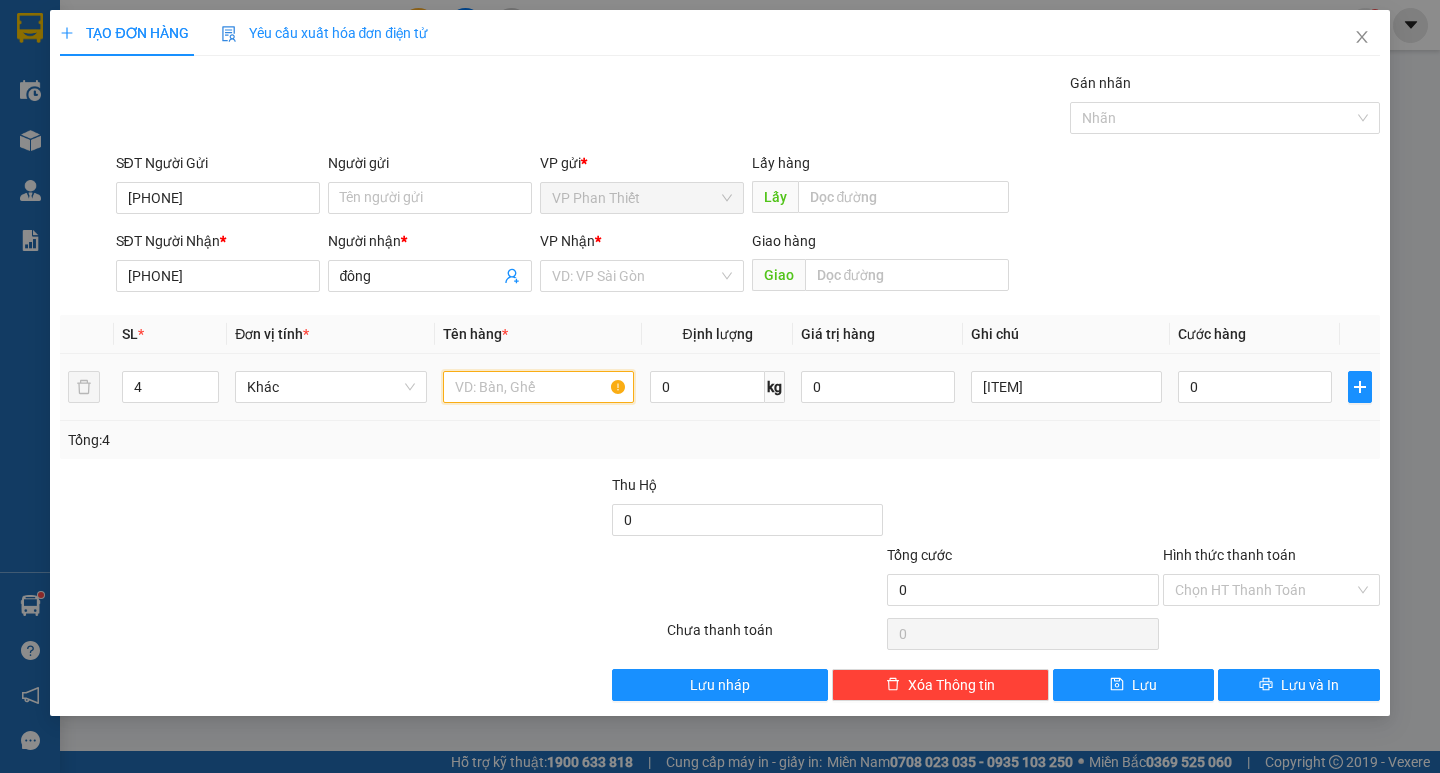 click at bounding box center (538, 387) 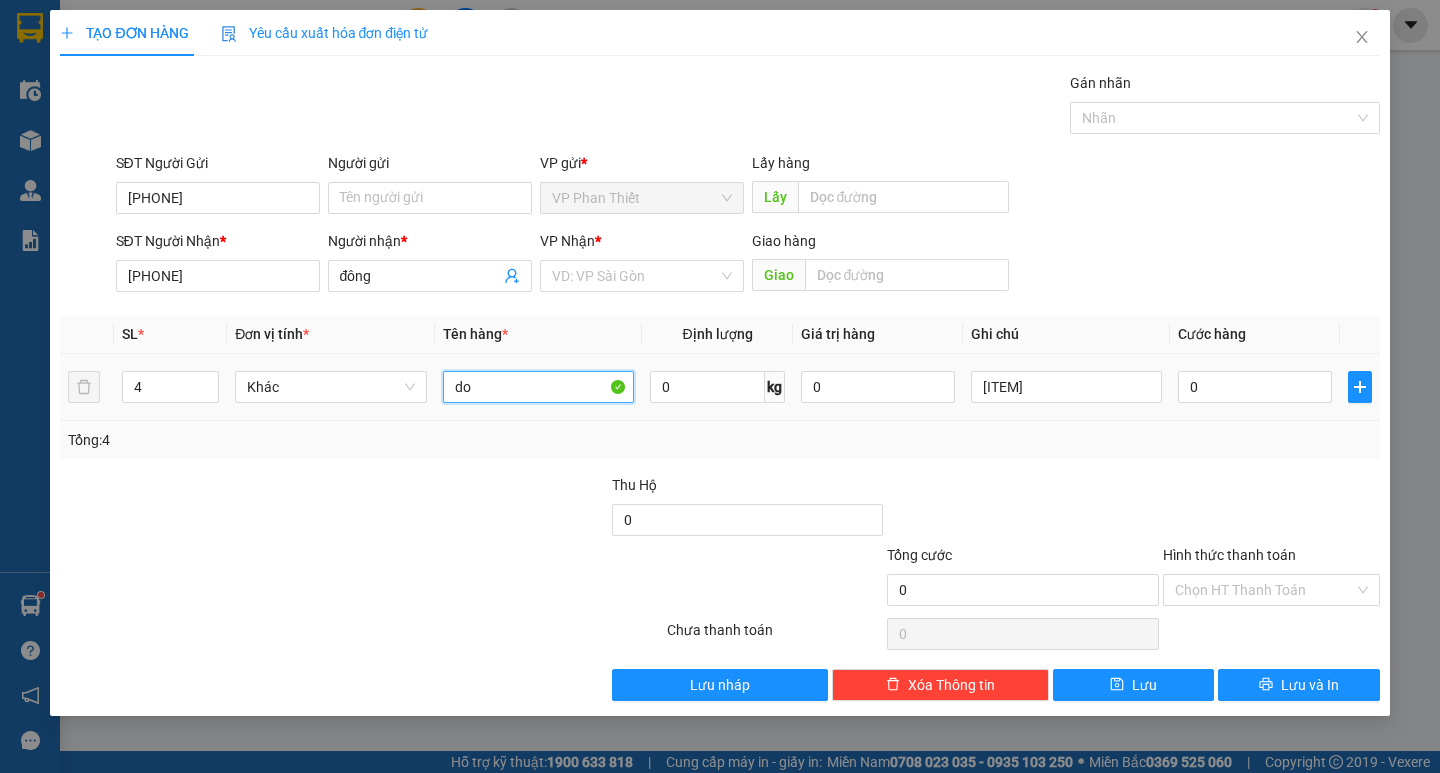 type on "d" 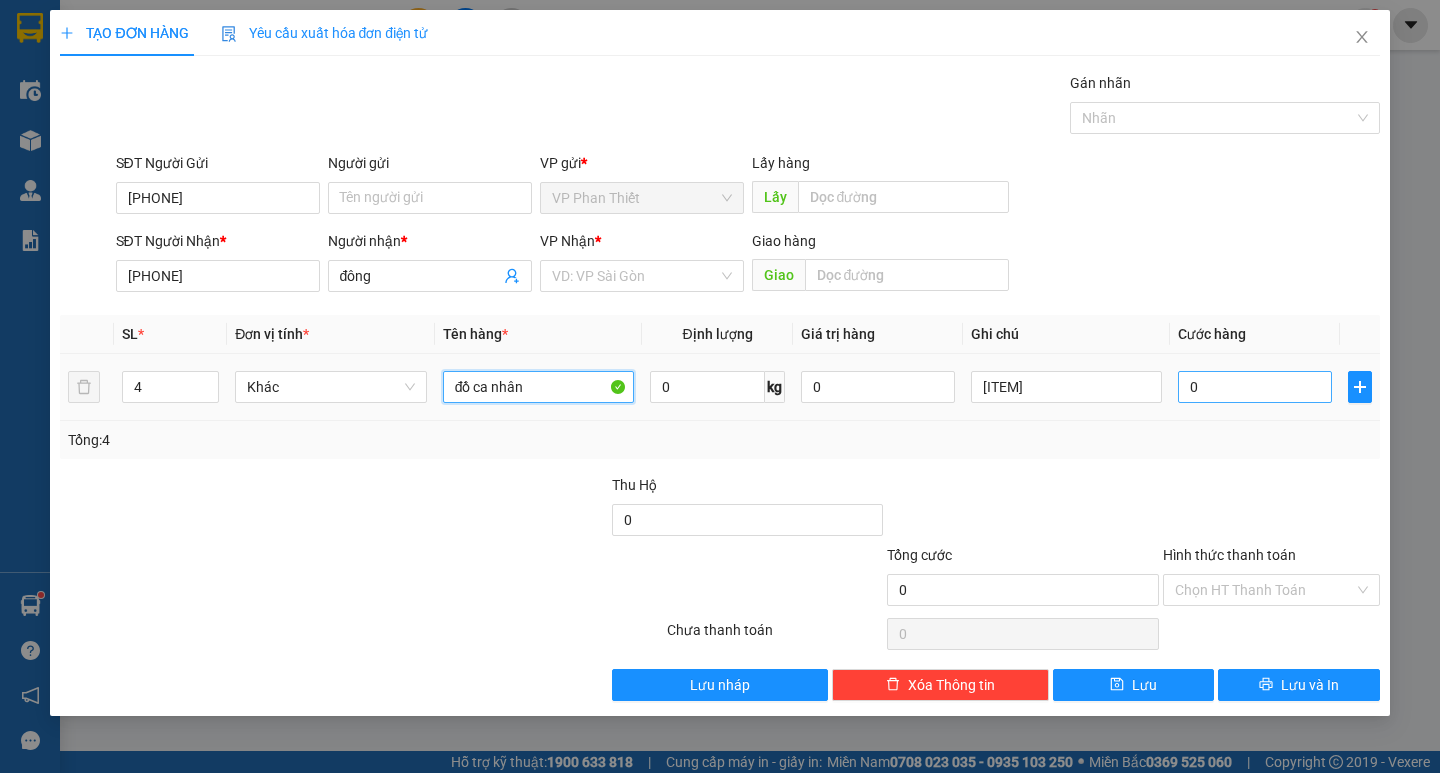 type on "đồ ca nhân" 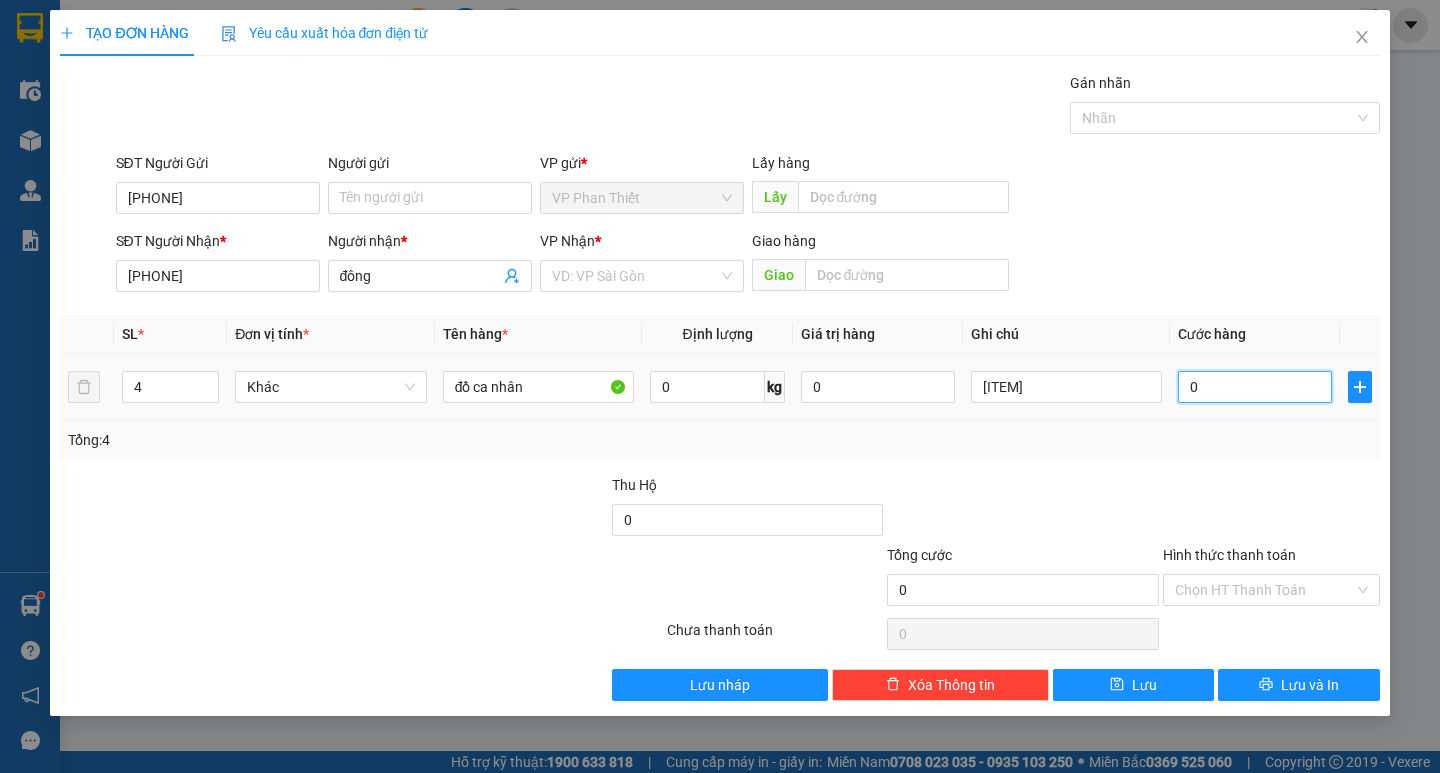 click on "0" at bounding box center [1255, 387] 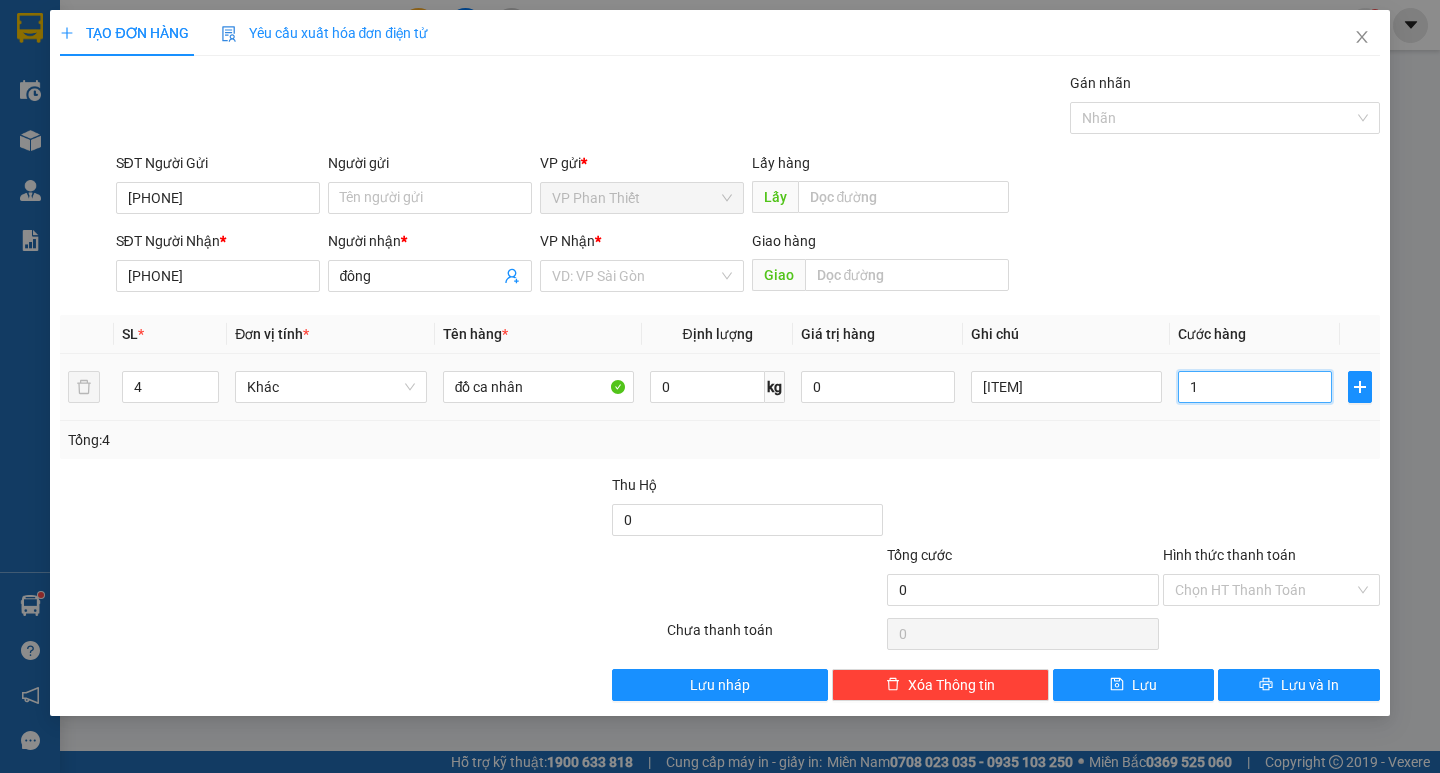 type on "1" 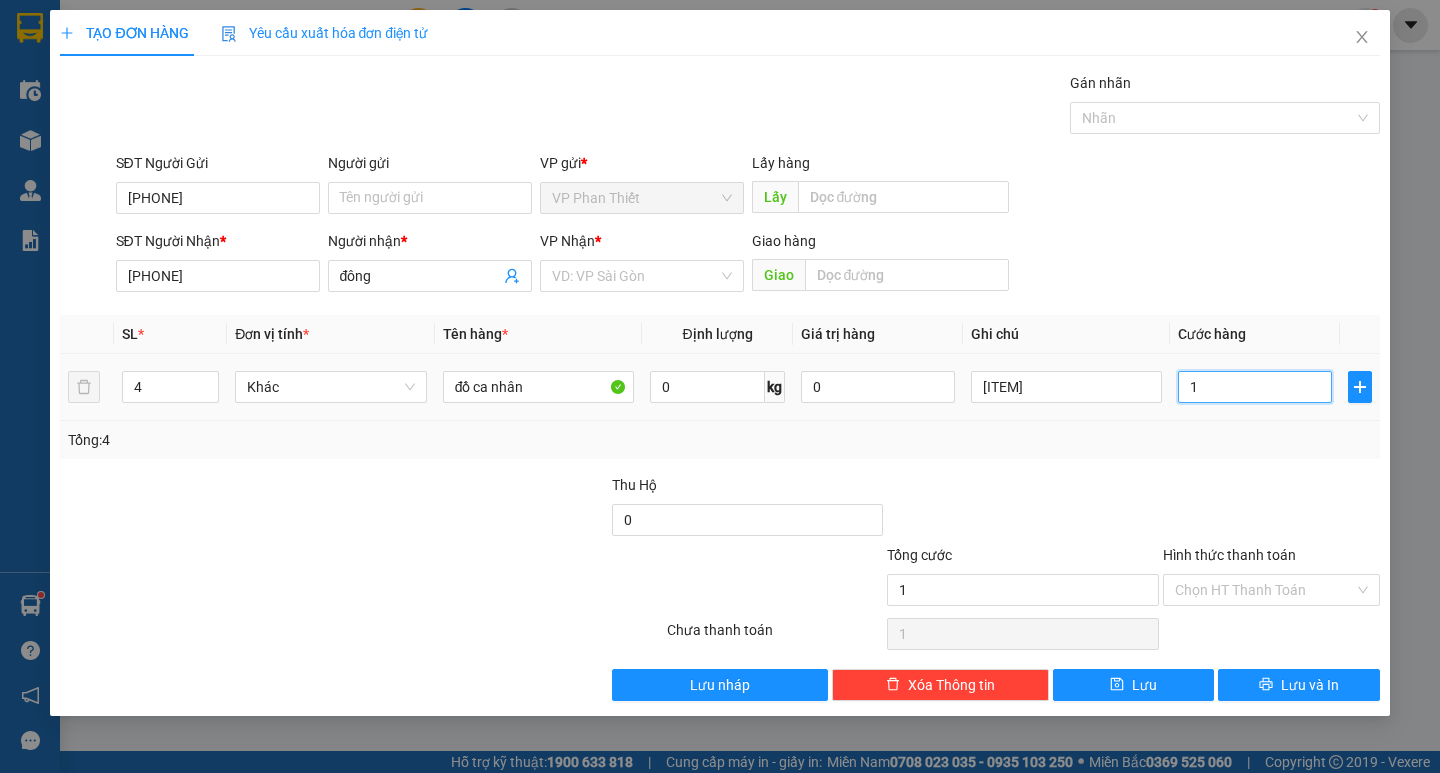 type on "18" 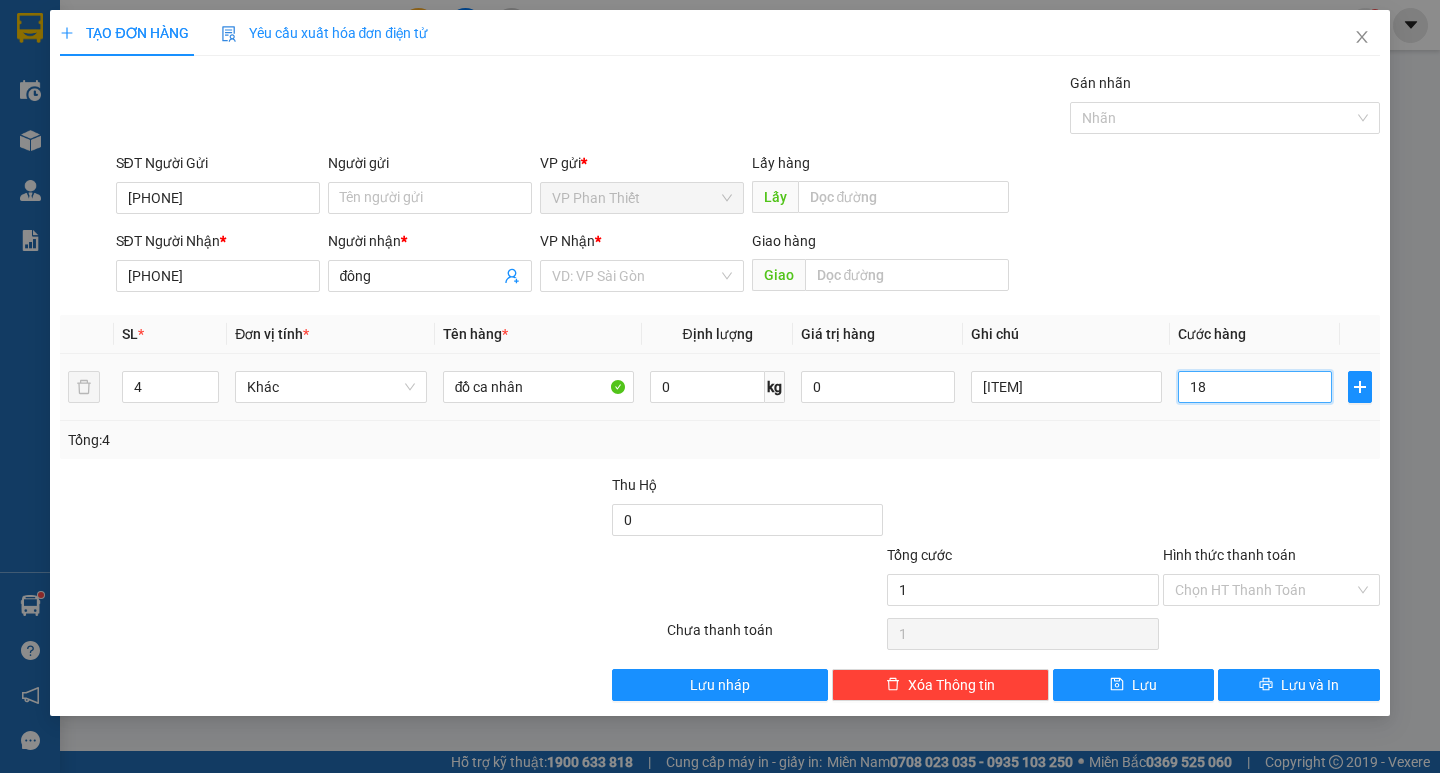 type on "18" 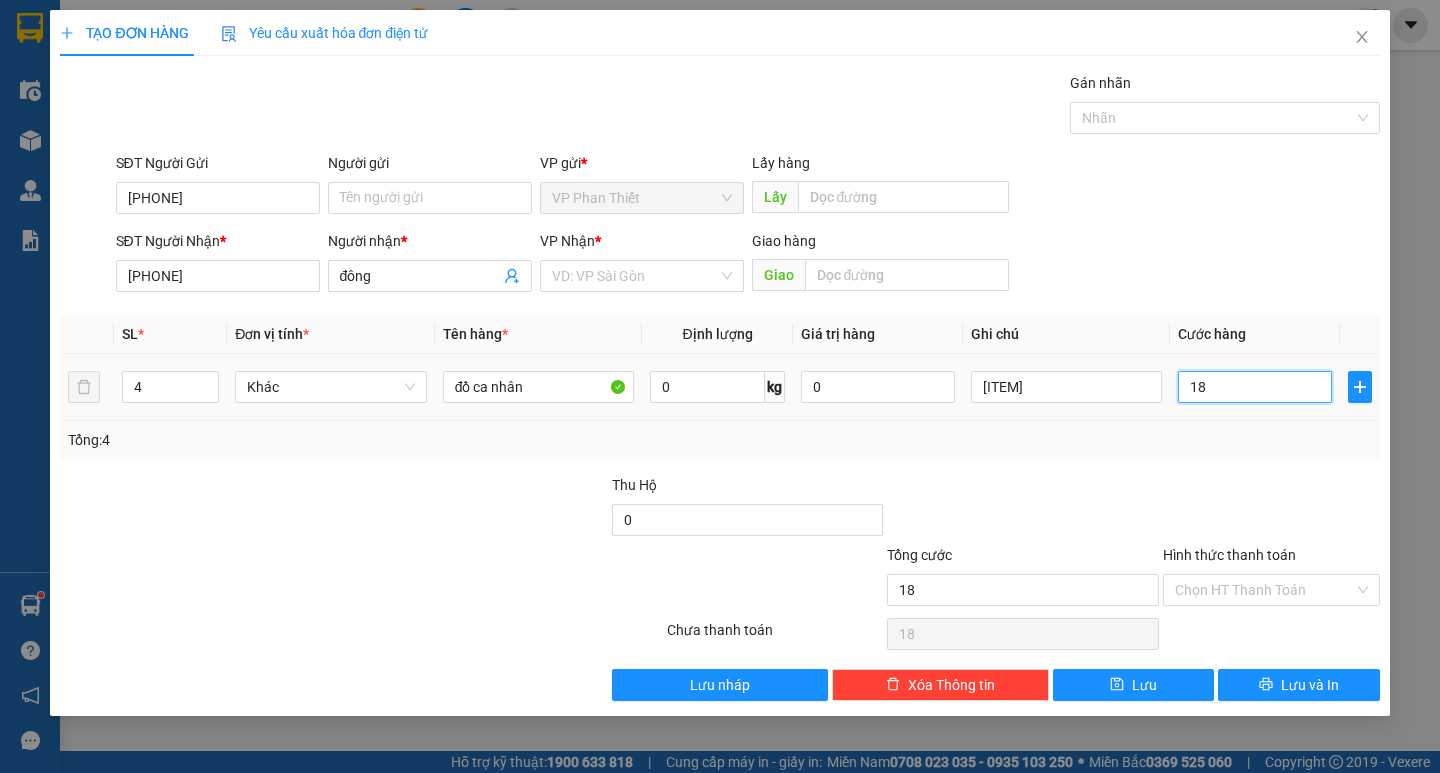 type on "180" 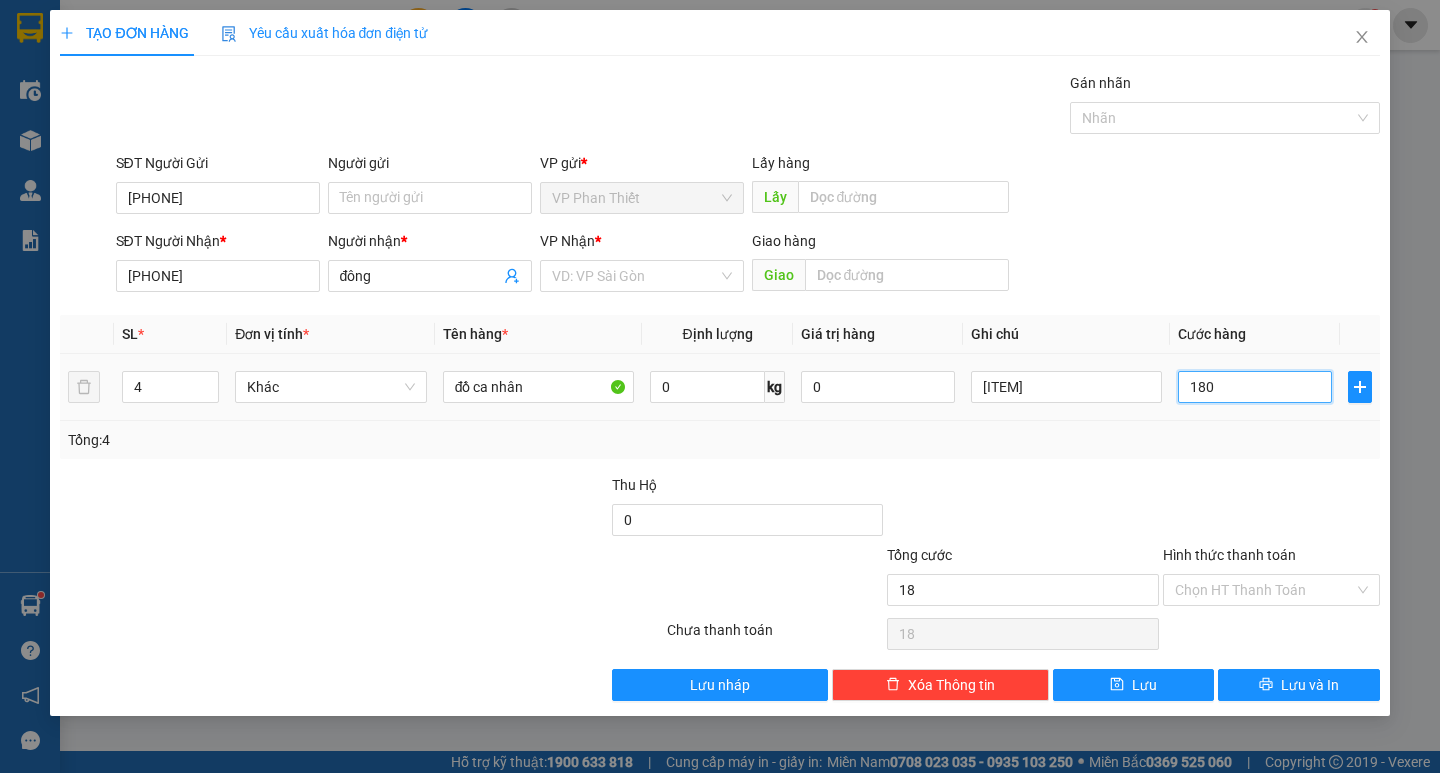 type on "180" 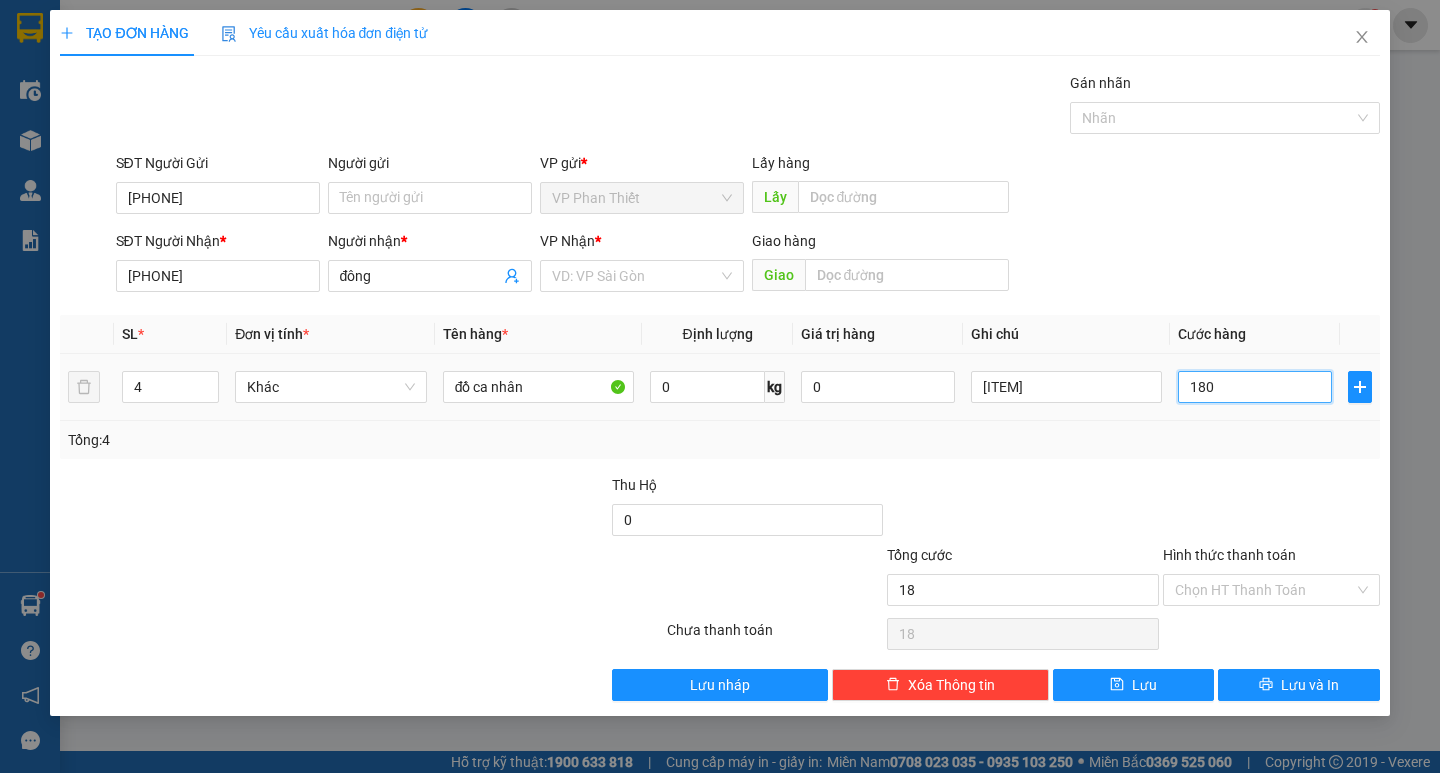 type on "180" 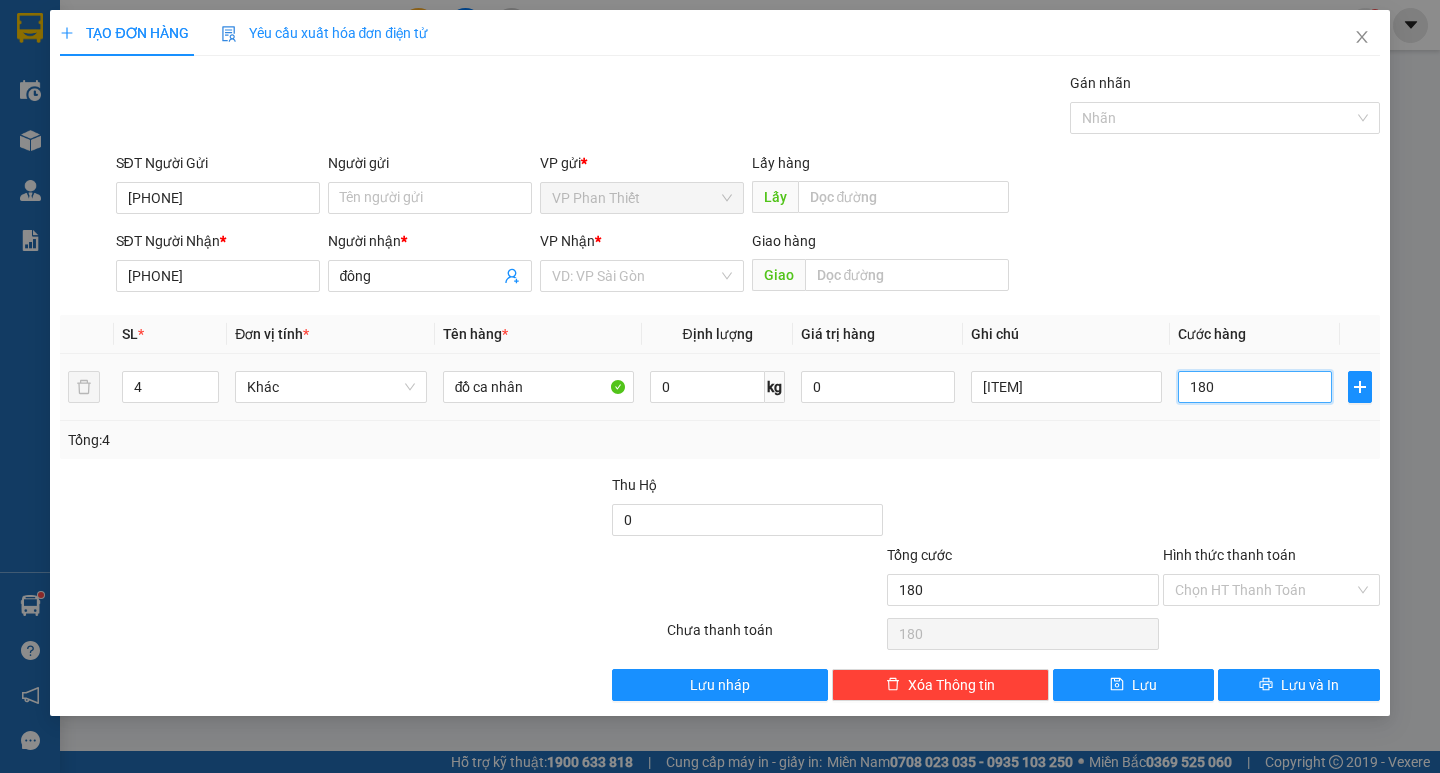 type on "1.800" 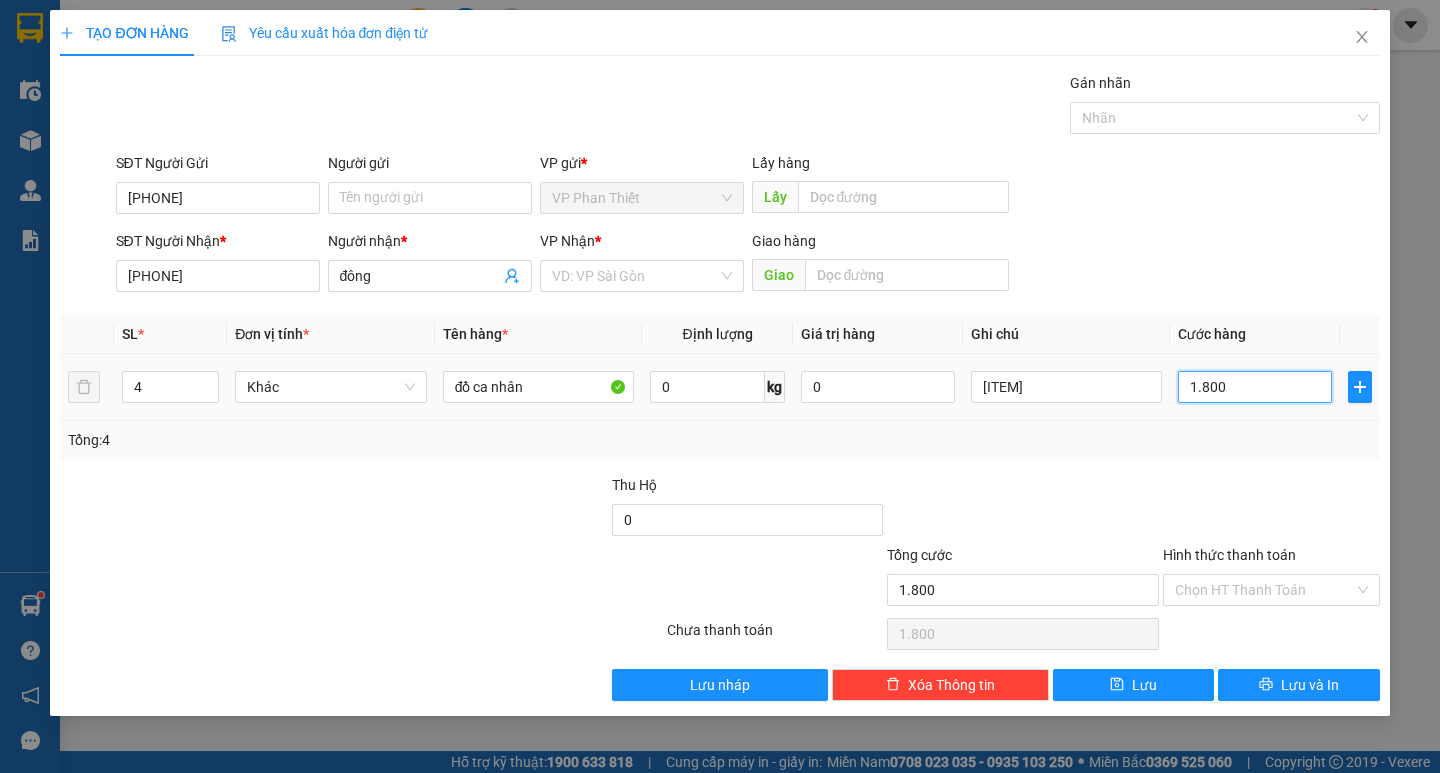 type on "18.000" 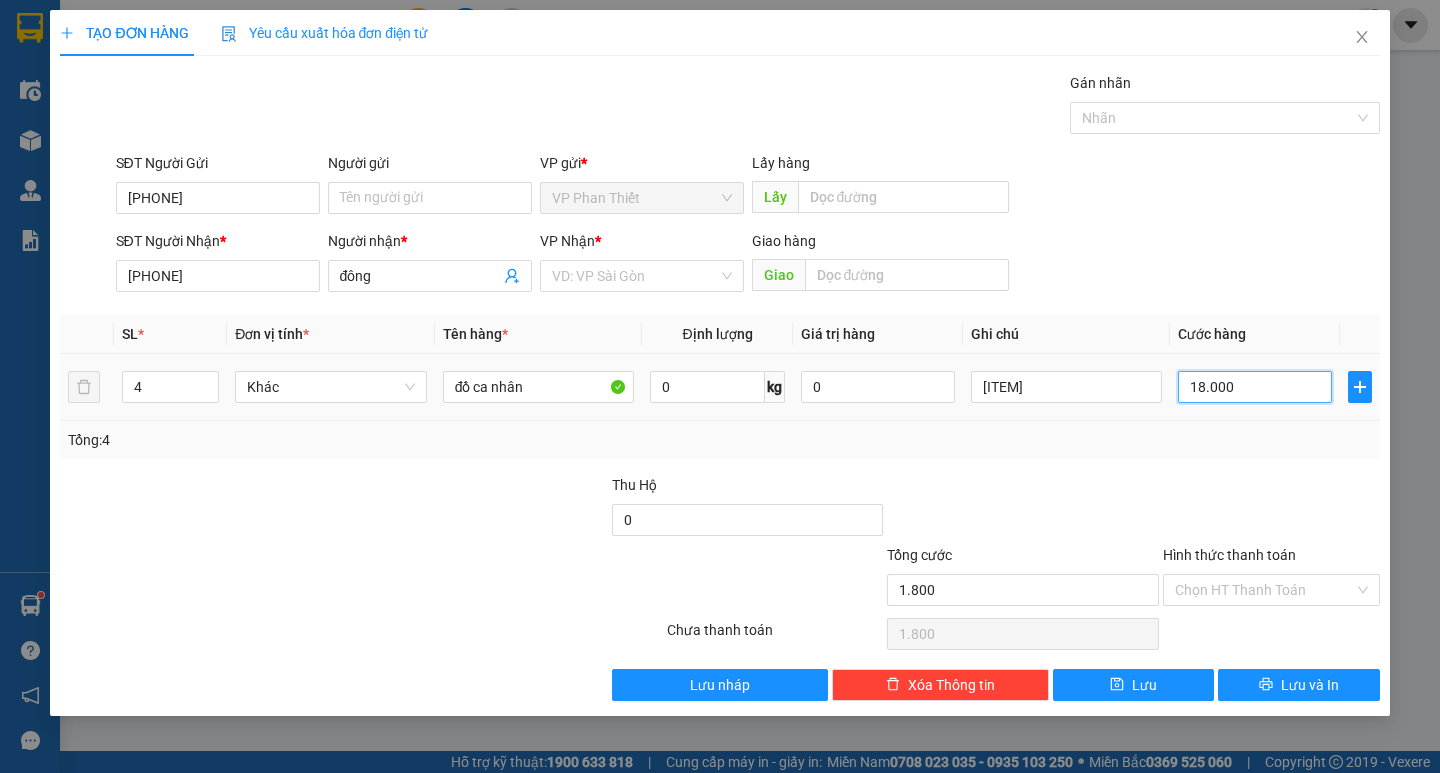 type on "18.000" 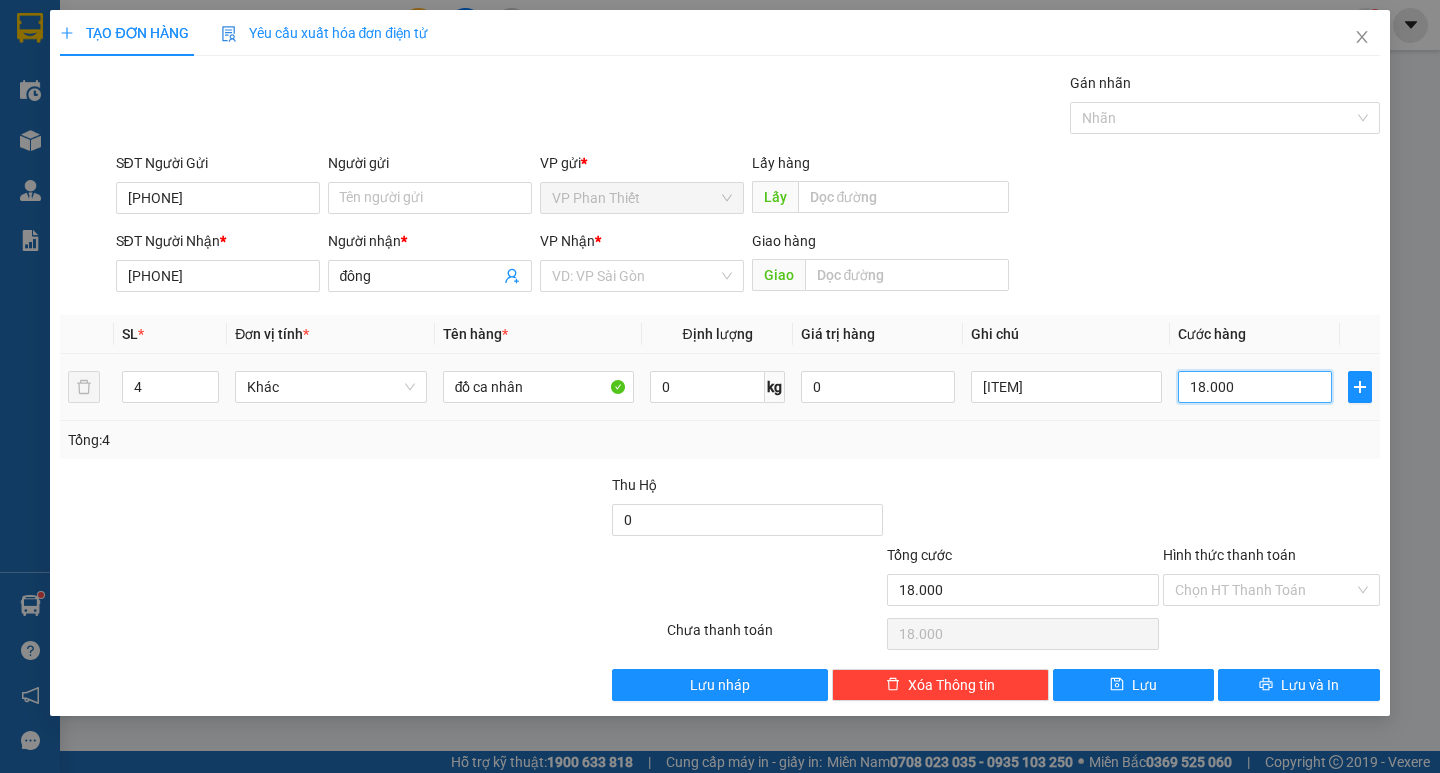 type on "180.000" 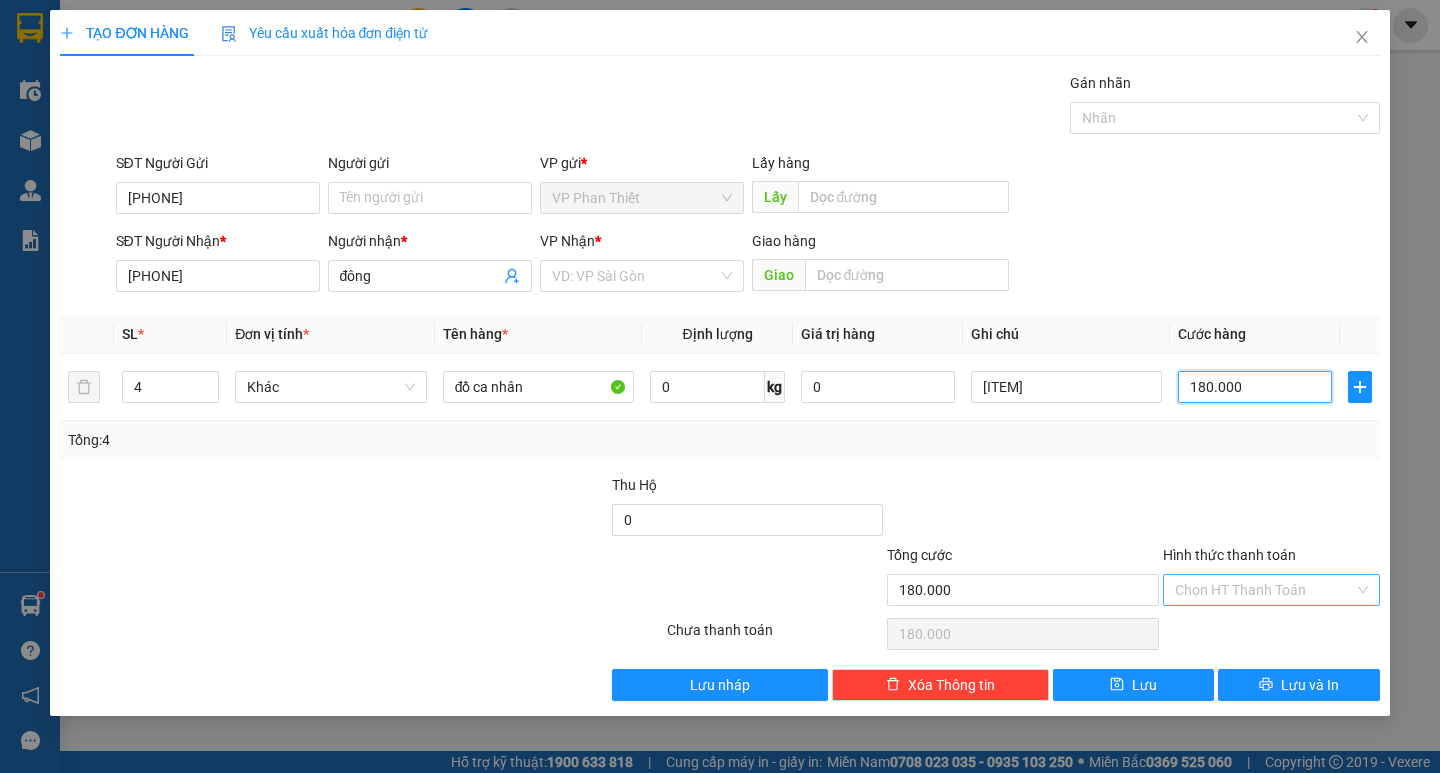 type on "180.000" 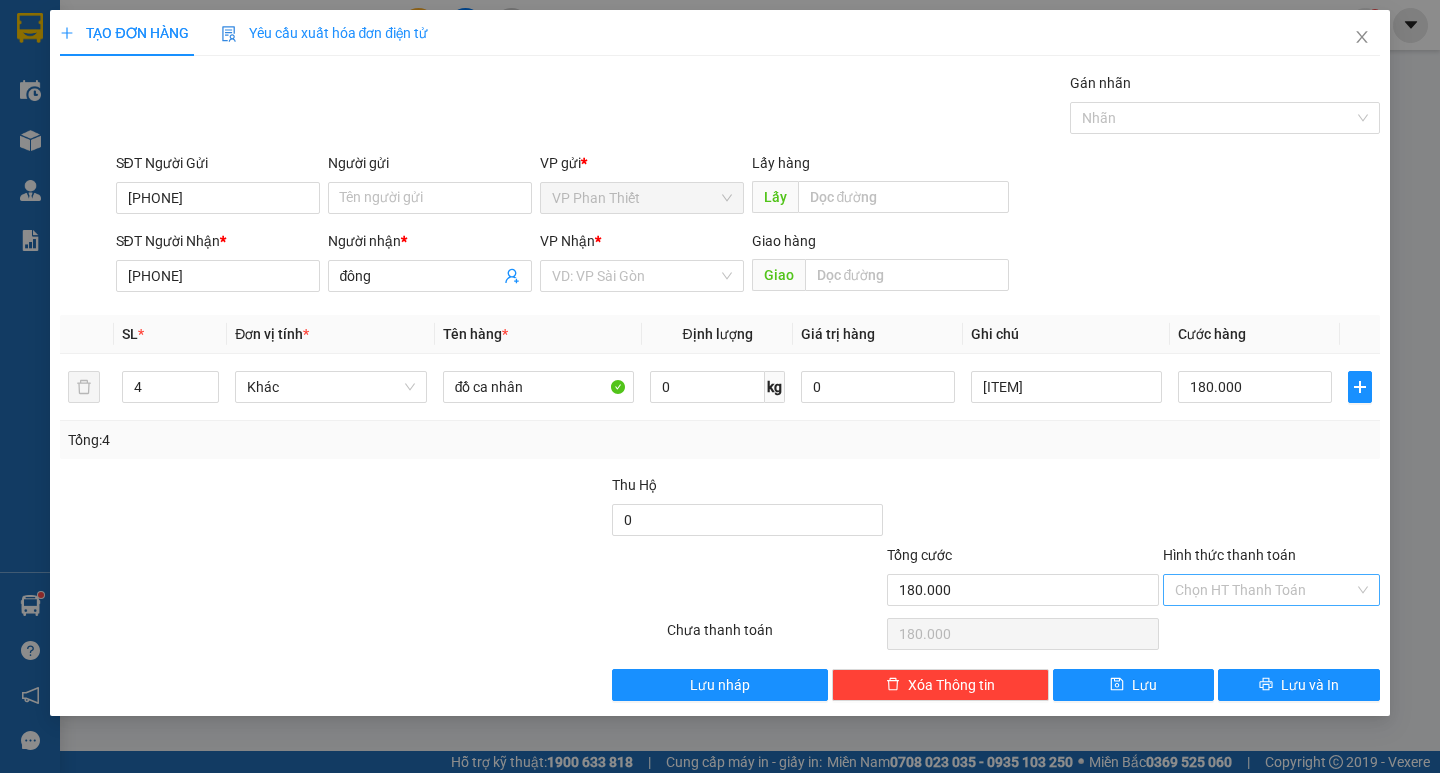 click on "Hình thức thanh toán" at bounding box center (1264, 590) 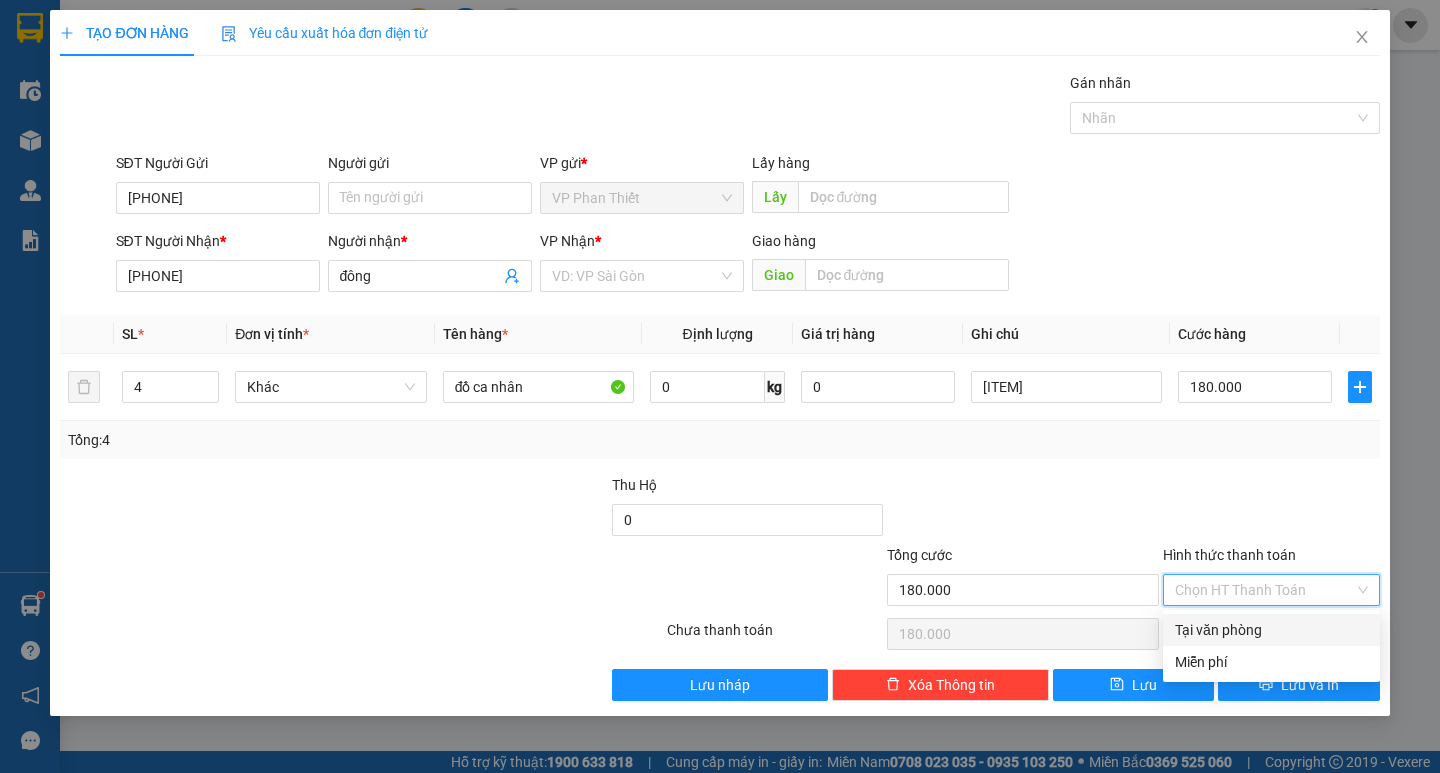 click on "Tại văn phòng" at bounding box center (1271, 630) 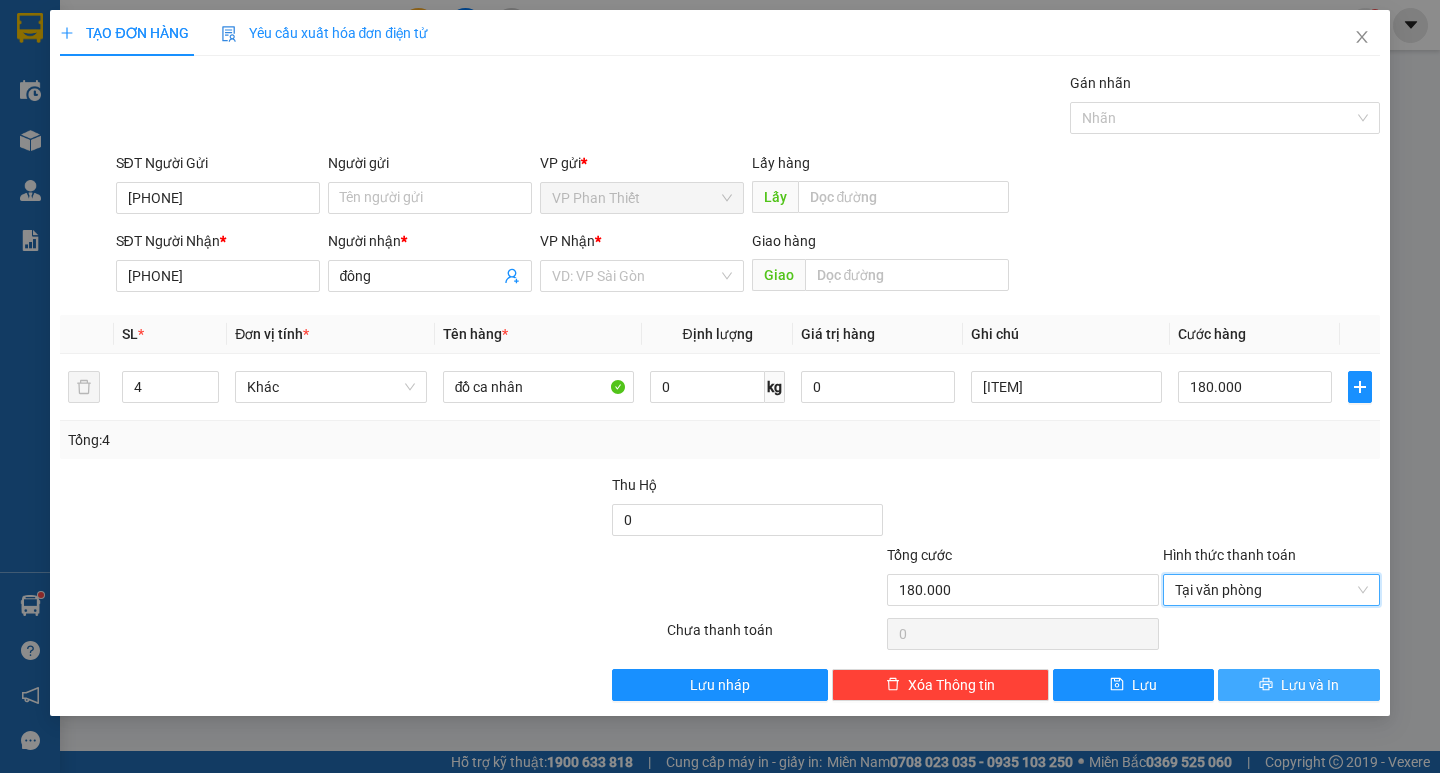 click on "Lưu và In" at bounding box center (1298, 685) 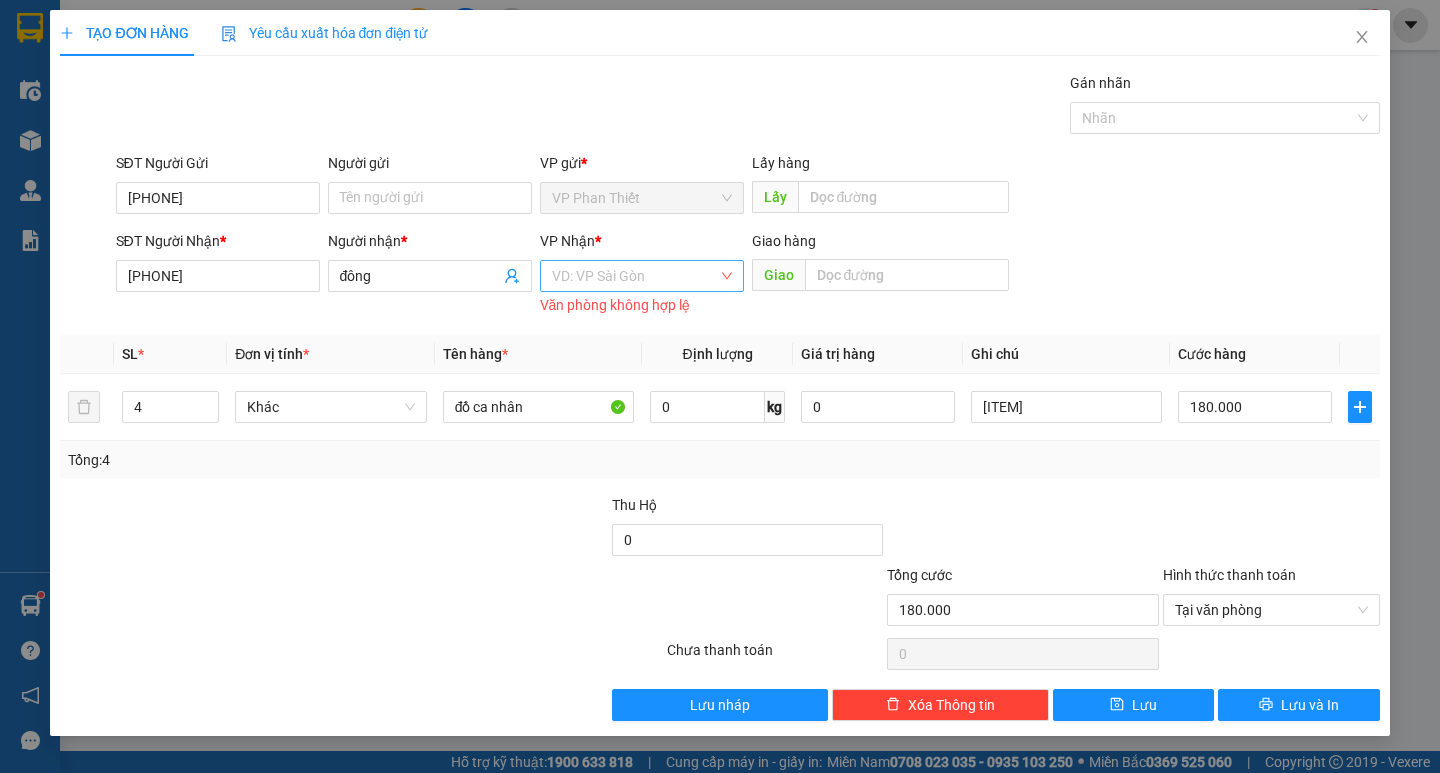click at bounding box center (635, 276) 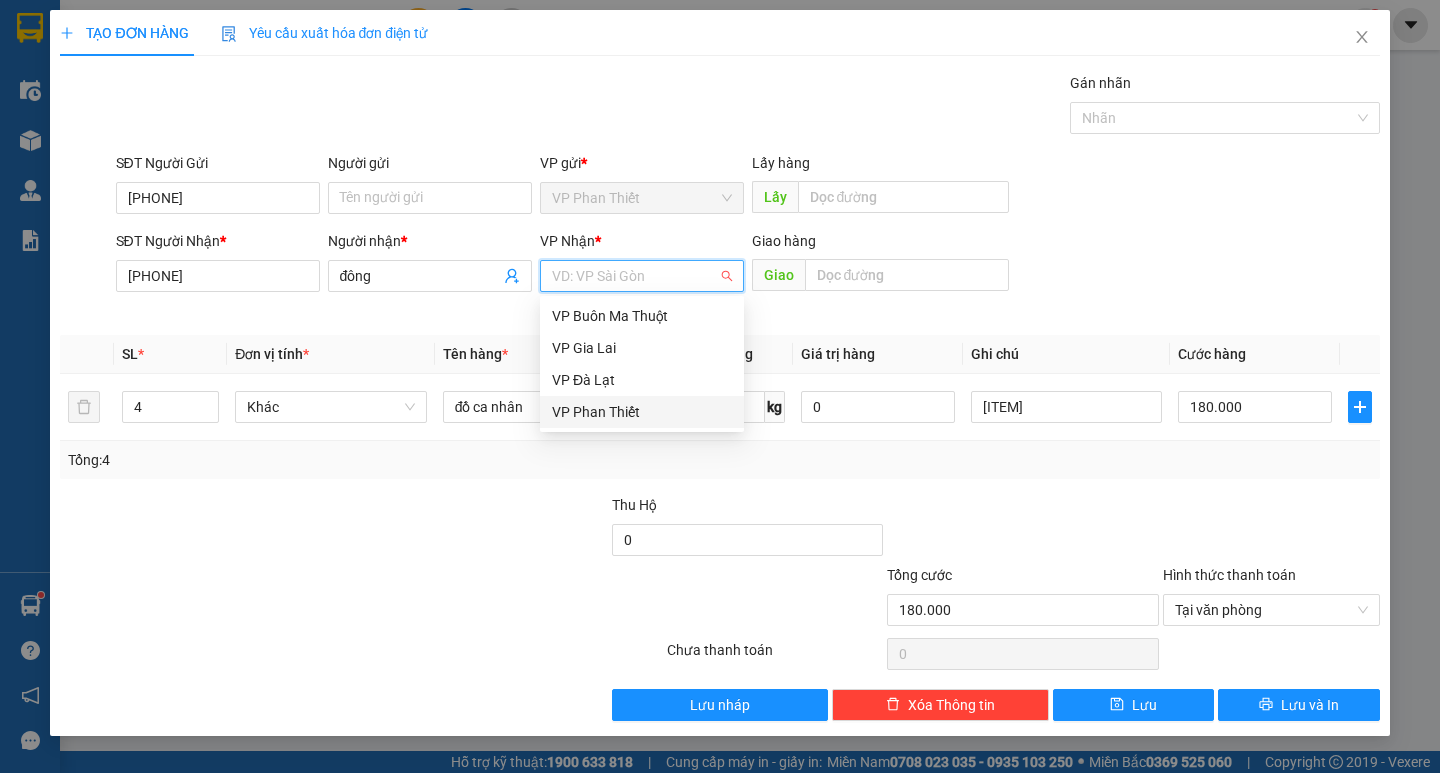 click on "VP Phan Thiết" at bounding box center [642, 412] 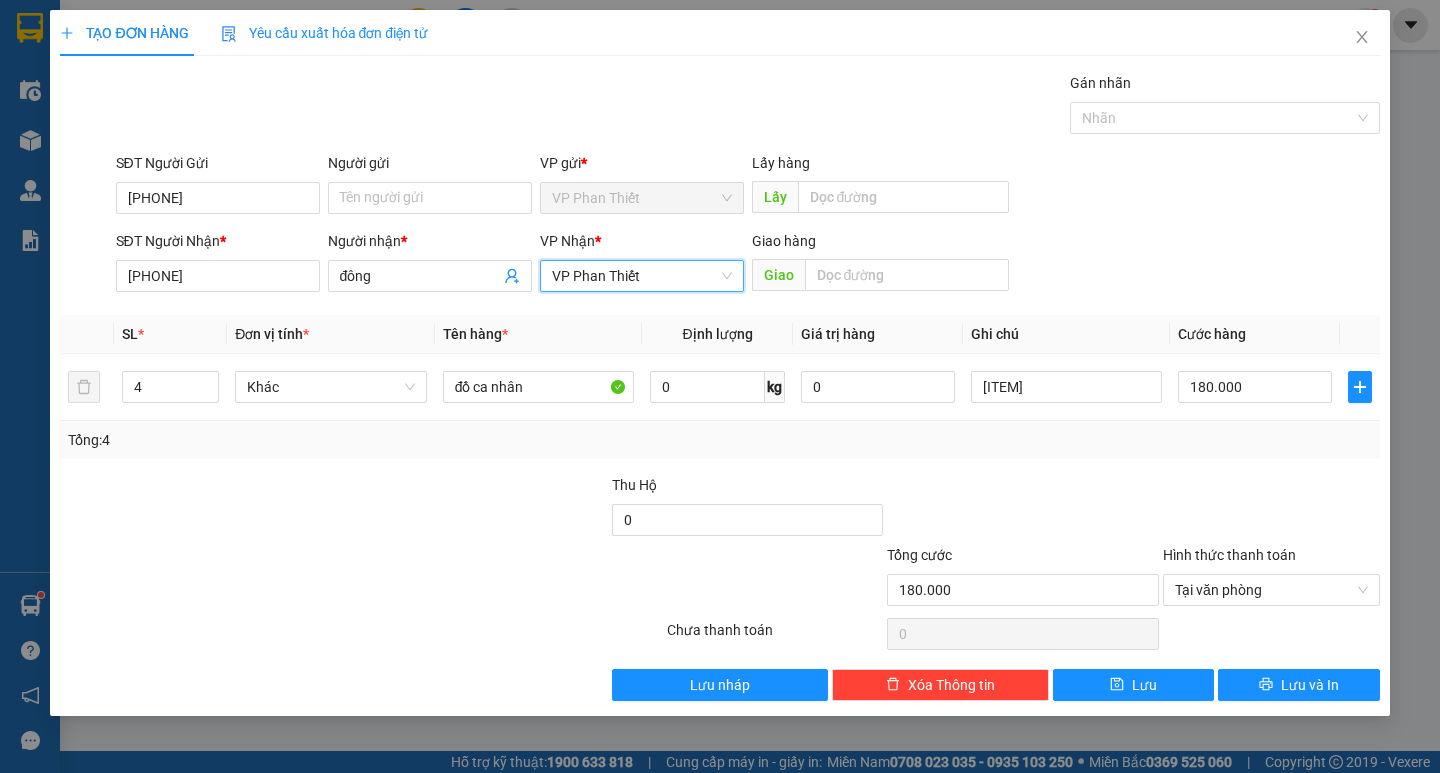 click on "VP Phan Thiết" at bounding box center [642, 276] 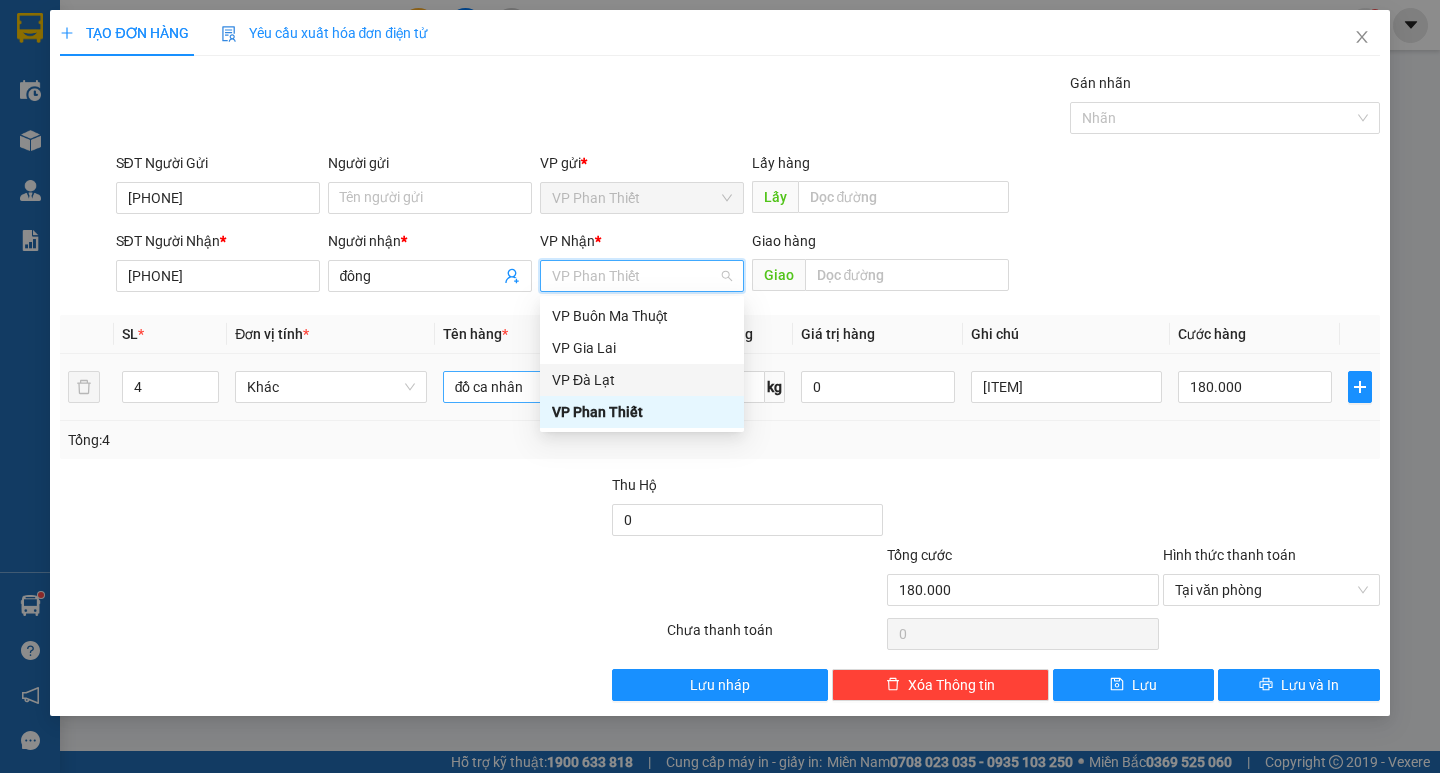 drag, startPoint x: 592, startPoint y: 373, endPoint x: 618, endPoint y: 391, distance: 31.622776 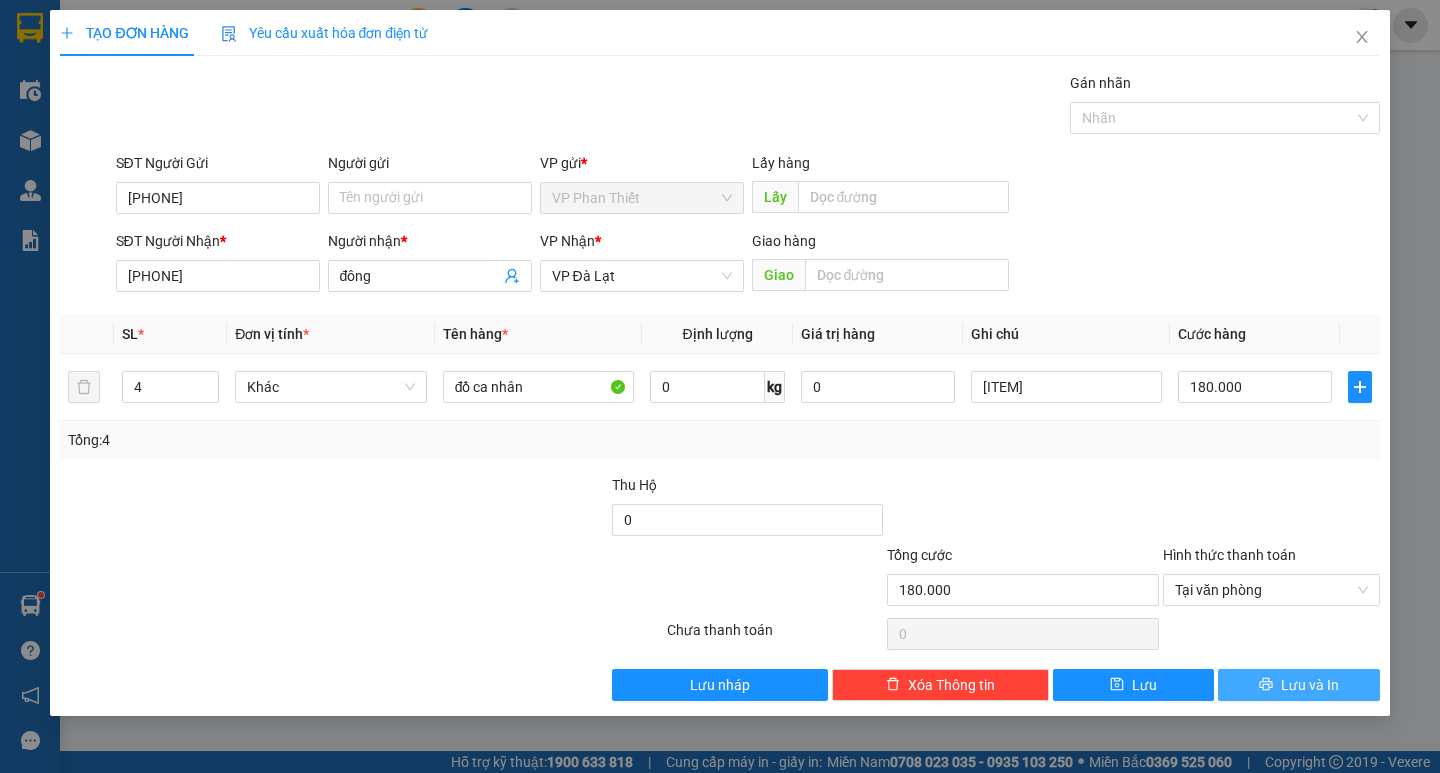 drag, startPoint x: 1286, startPoint y: 702, endPoint x: 1266, endPoint y: 686, distance: 25.612497 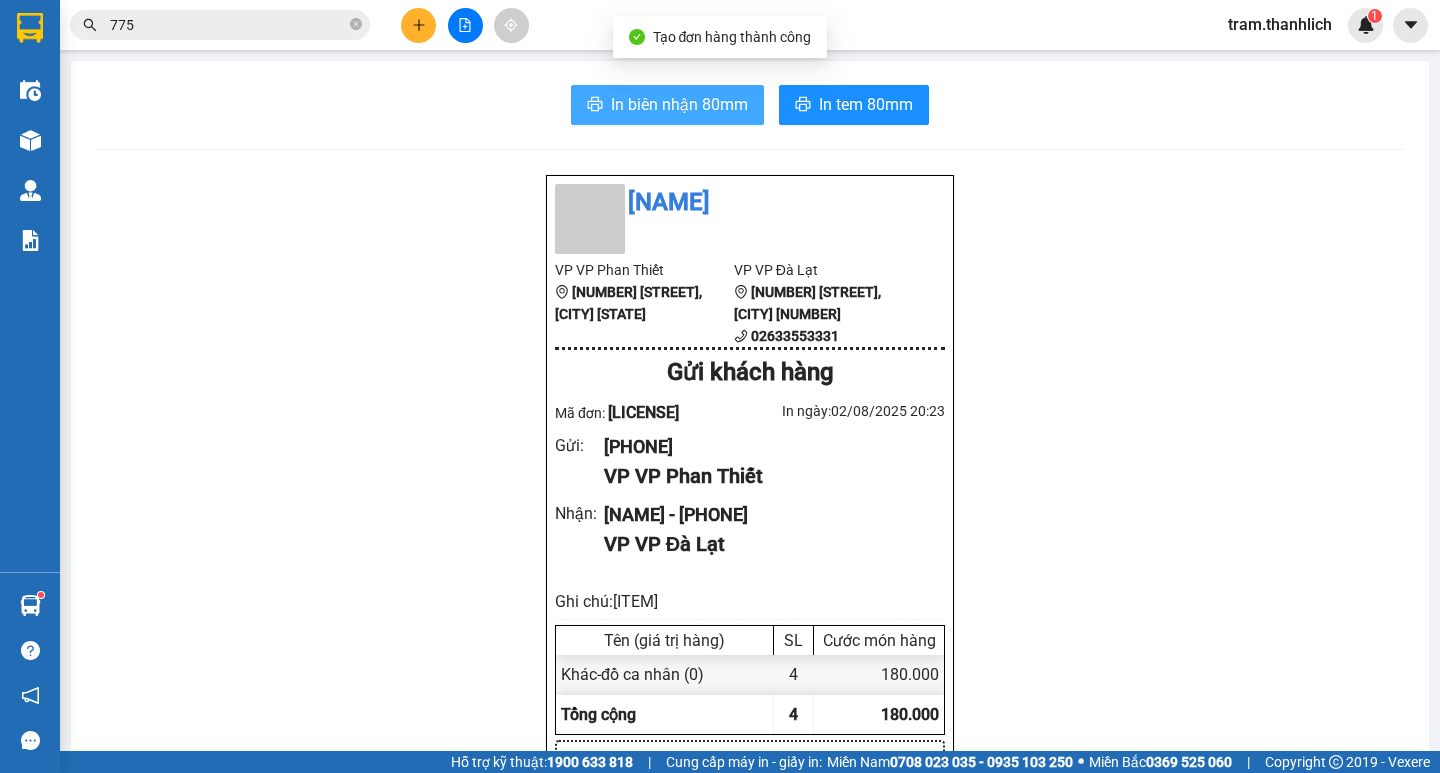 click on "In biên nhận 80mm" at bounding box center (667, 105) 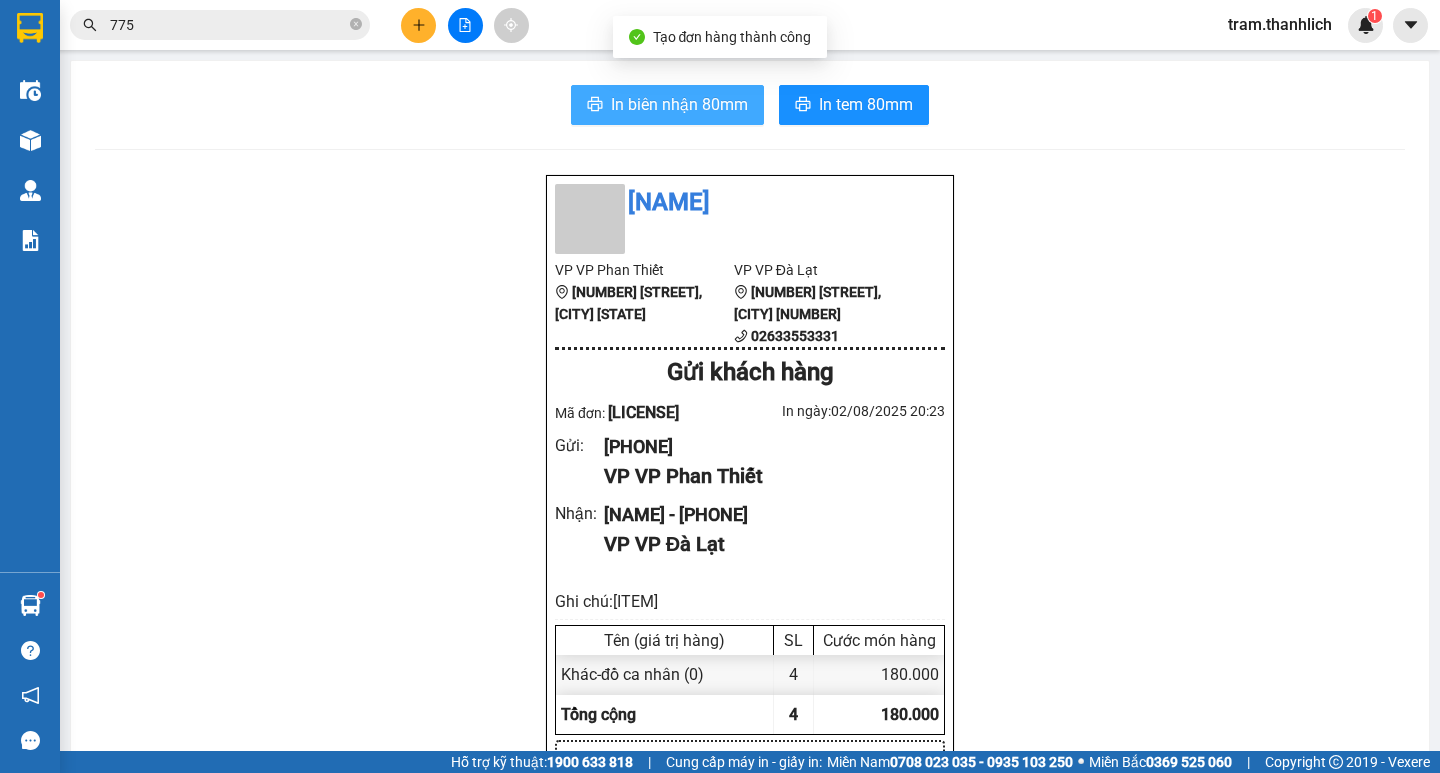 scroll, scrollTop: 0, scrollLeft: 0, axis: both 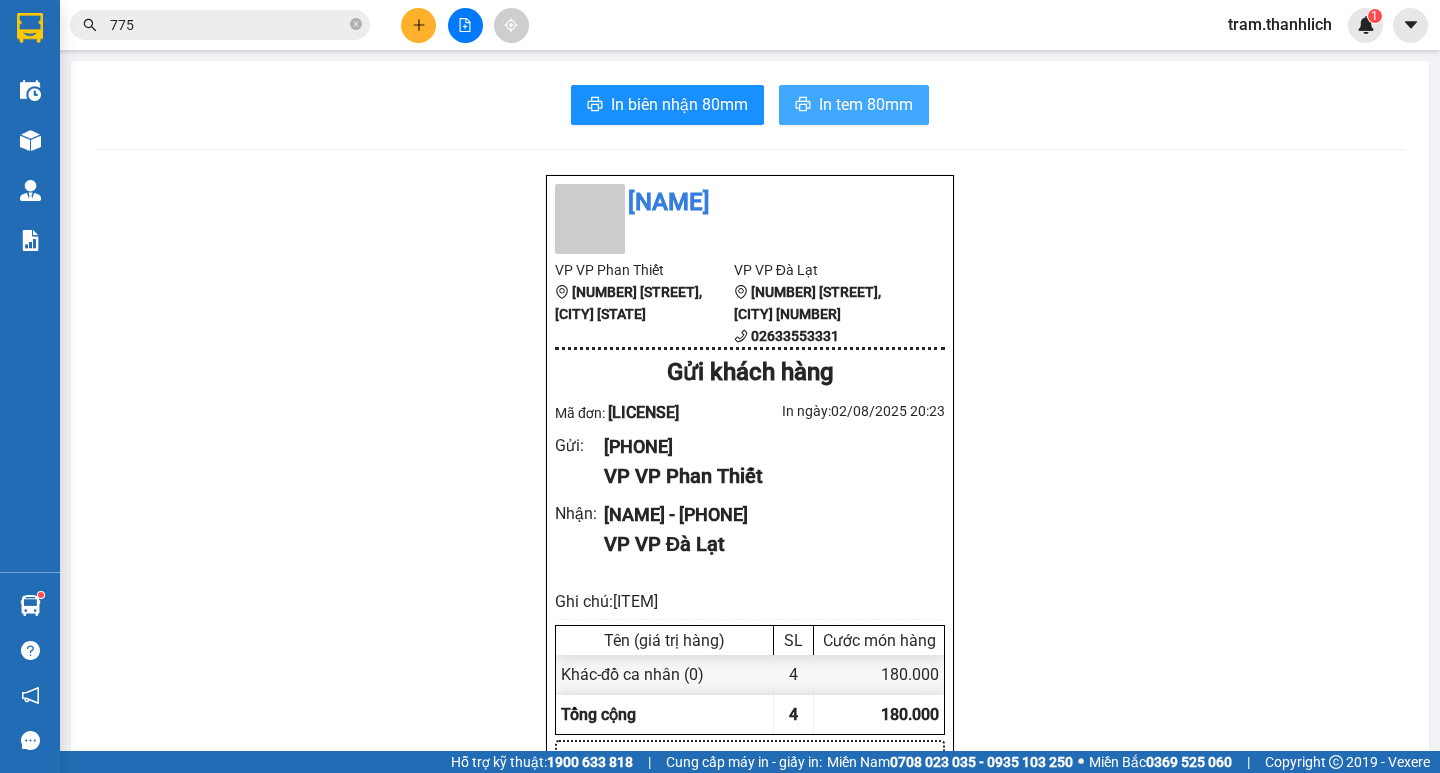 click on "In tem 80mm" at bounding box center (854, 105) 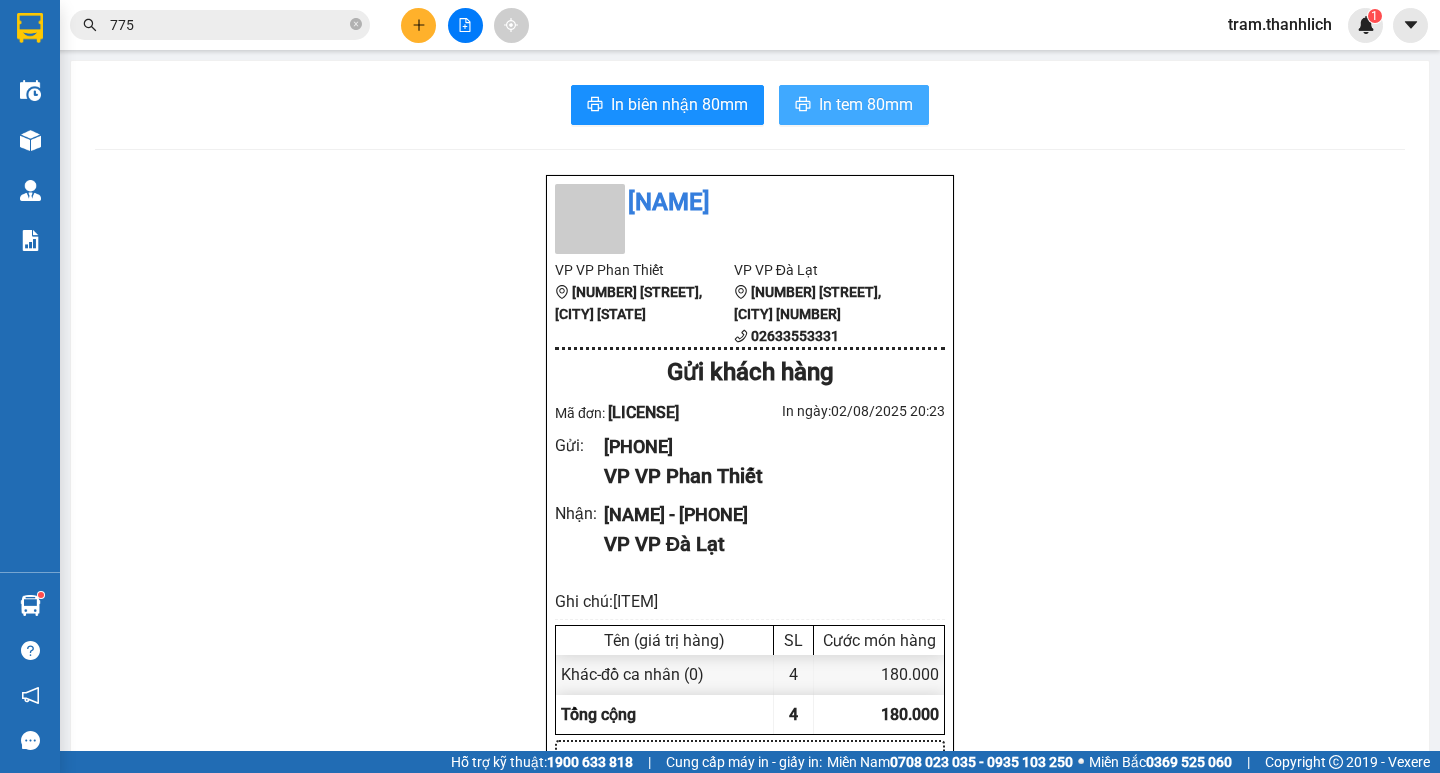 scroll, scrollTop: 0, scrollLeft: 0, axis: both 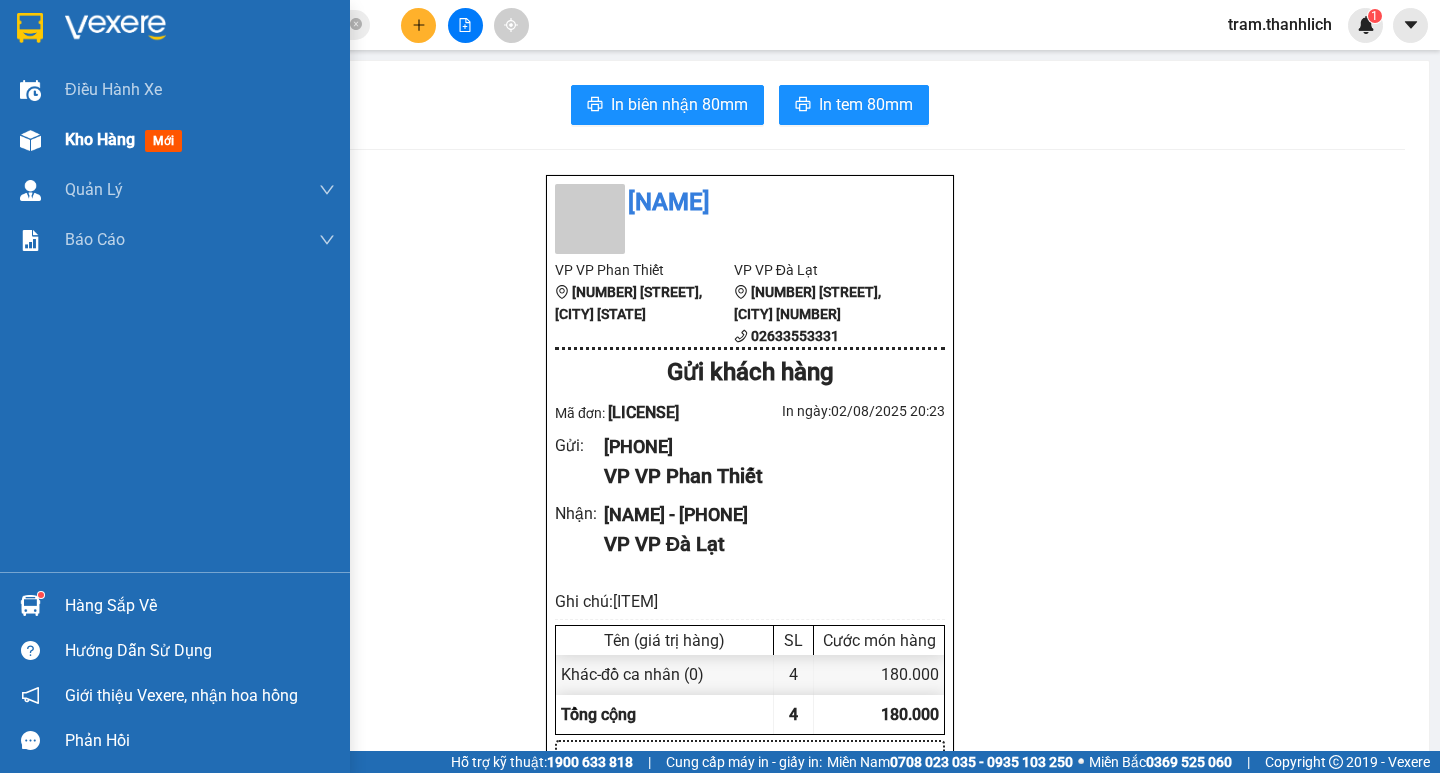 click on "Kho hàng" at bounding box center [100, 139] 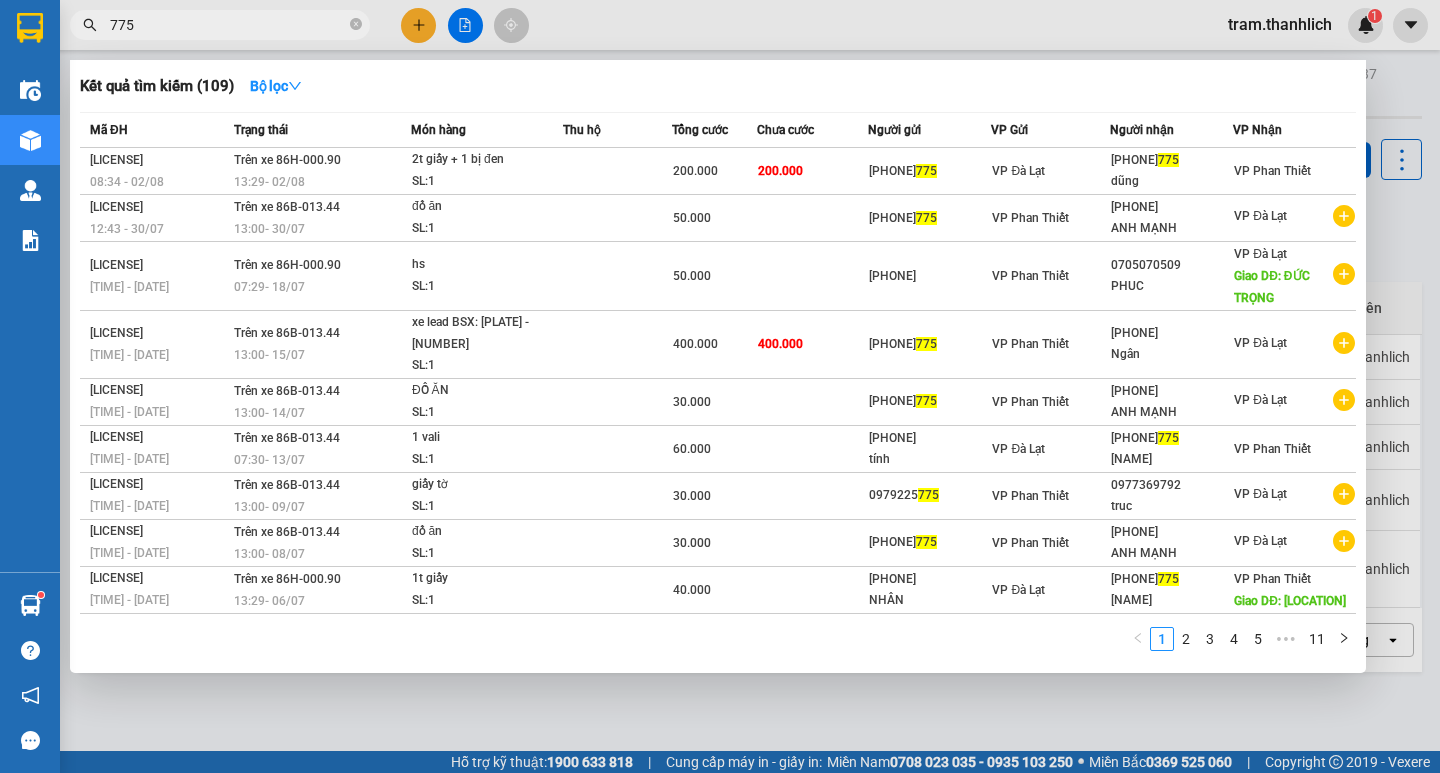 click on "775" at bounding box center [220, 25] 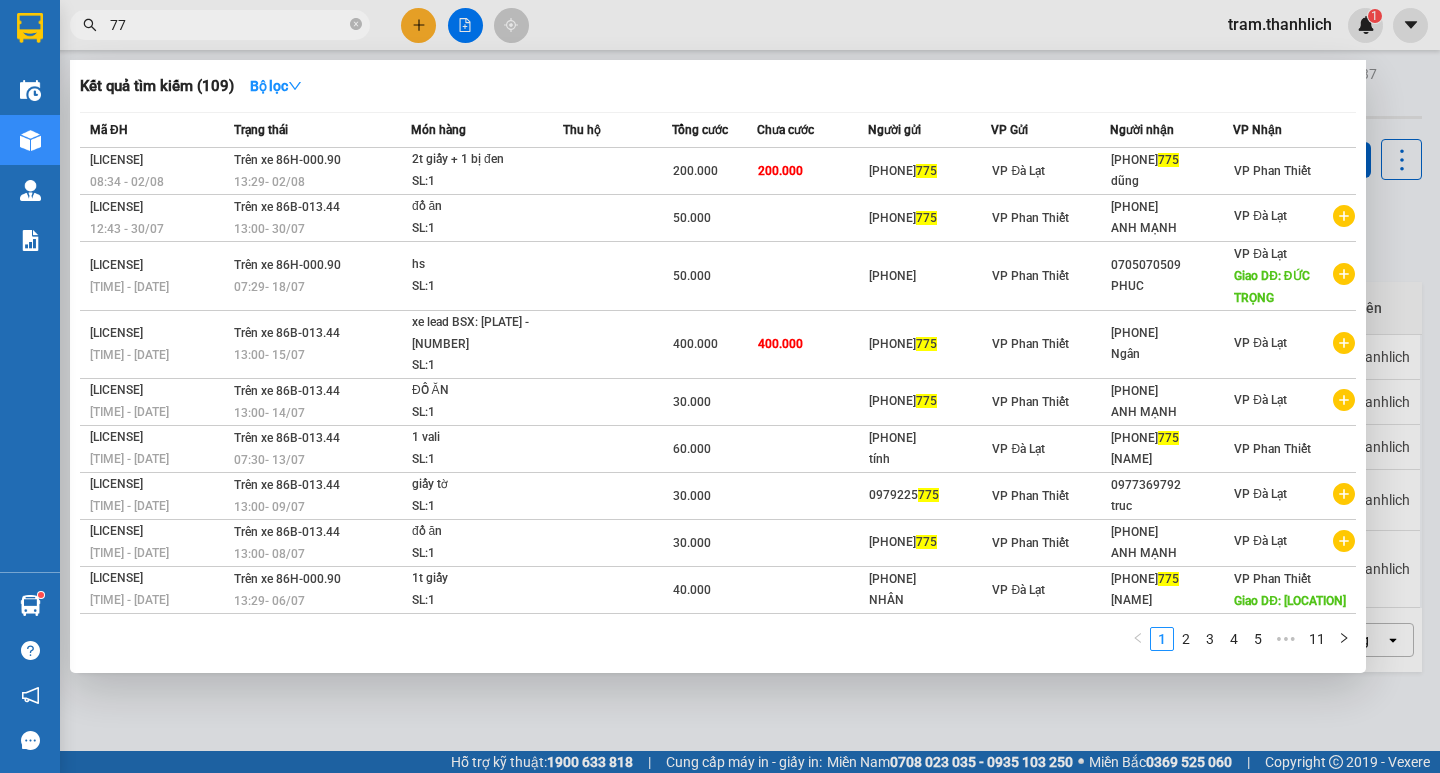 type on "7" 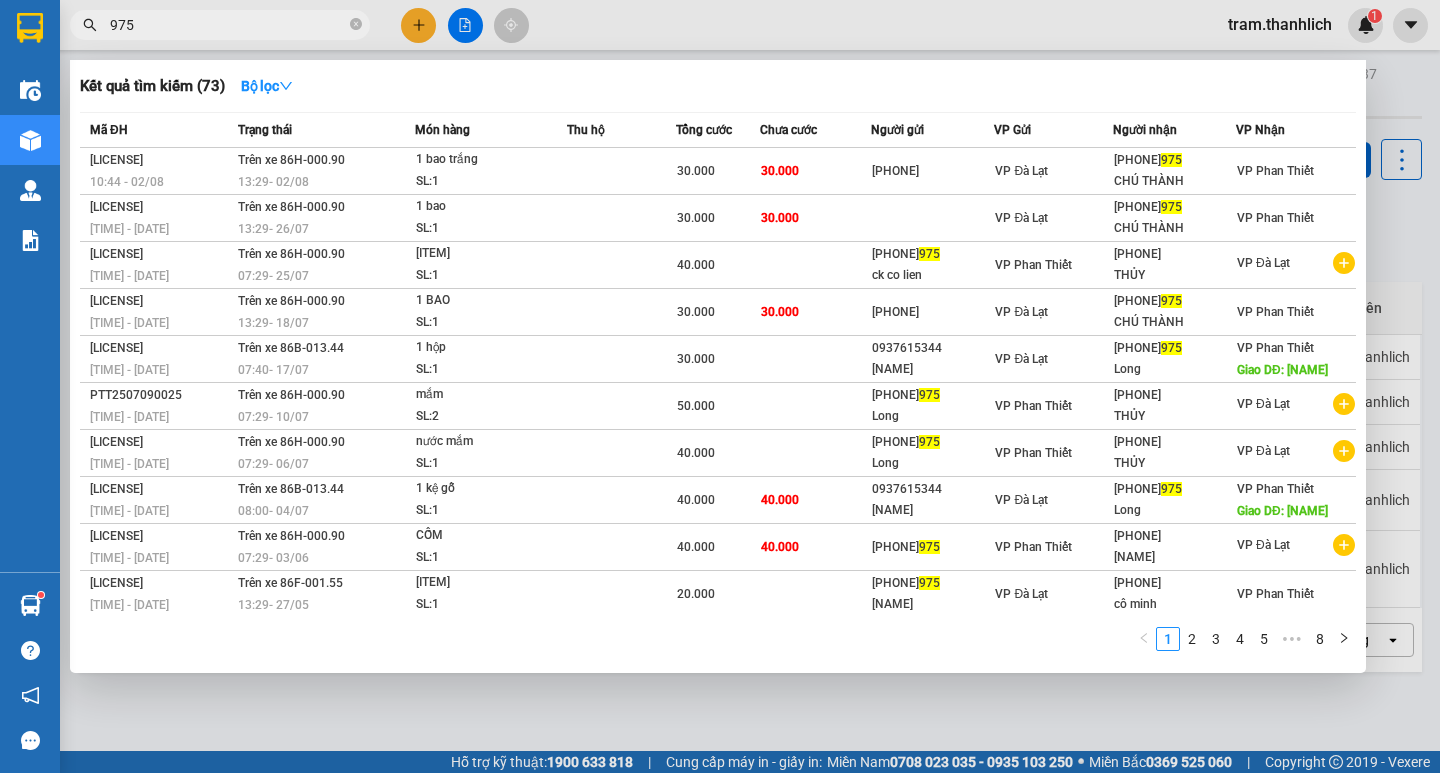 type on "975" 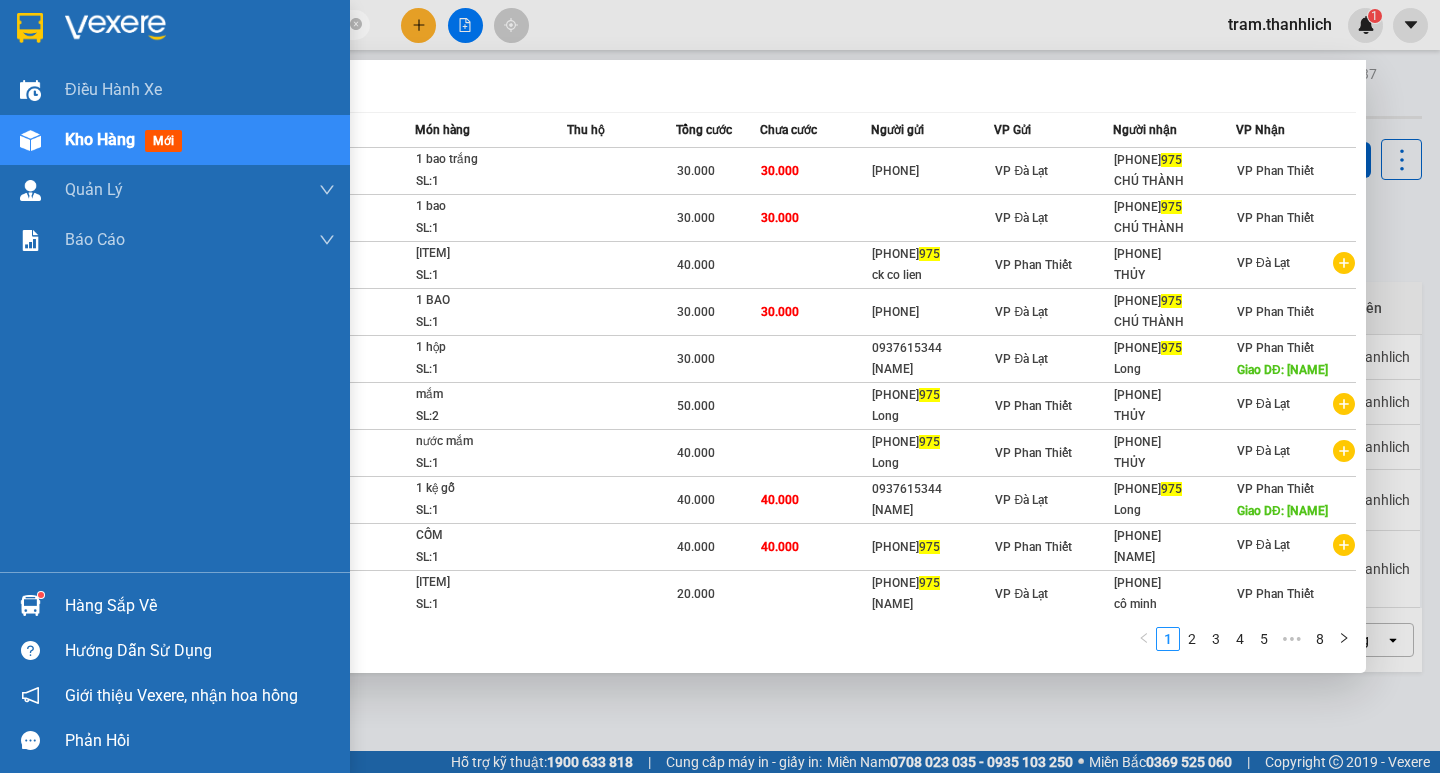 click on "Kho hàng mới" at bounding box center [200, 140] 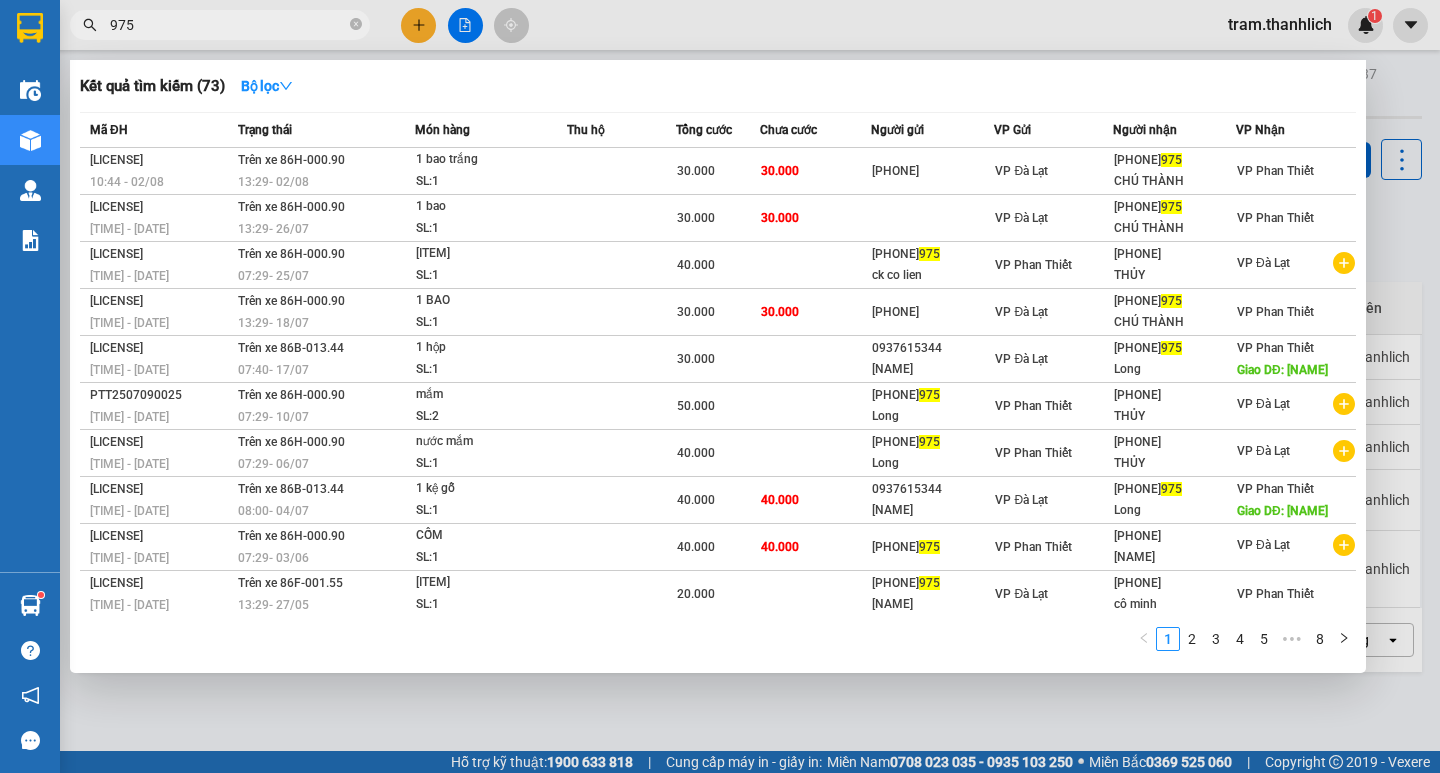 click at bounding box center (720, 386) 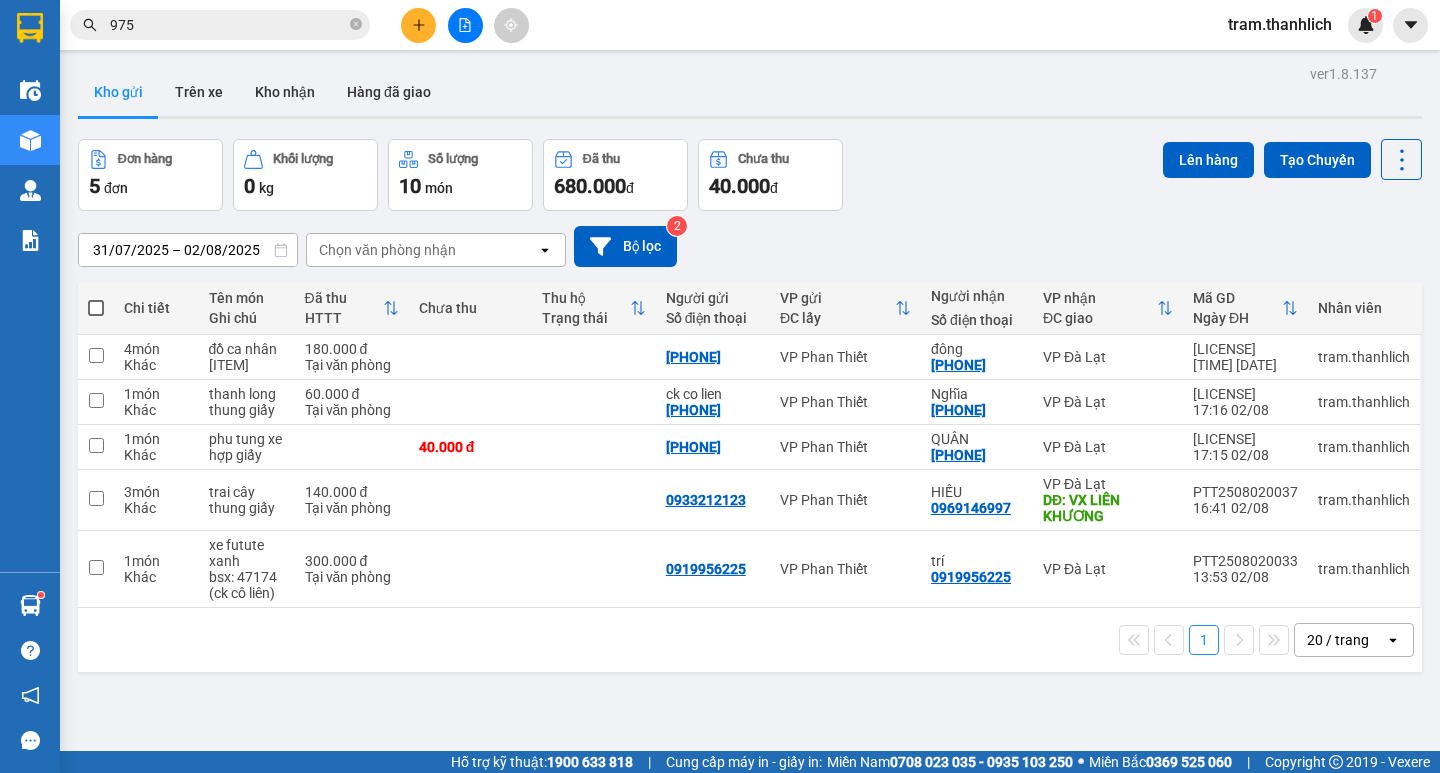 click on "ver [VERSION] Kho gửi Trên xe Kho nhận Hàng đã giao Đơn hàng 5 đơn Khối lượng 0 kg Số lượng 10 món Đã thu [PRICE]  đ Chưa thu [PRICE]  đ Lên hàng Tạo Chuyến [DATE] – [DATE] Press the down arrow key to interact with the calendar and select a date. Press the escape button to close the calendar. Selected date range is from [DATE] to [DATE]. Chọn văn phòng nhận open Bộ lọc 2 Chi tiết Tên món Ghi chú Đã thu HTTT Chưa thu Thu hộ Trạng thái Người gửi Số điện thoại VP gửi ĐC lấy Người nhận Số điện thoại VP nhận ĐC giao Mã GD Ngày ĐH Nhân viên 4  món Khác[ITEM] [ITEM] [PRICE] đ Tại văn phòng [PHONE] VP [CITY] [PHONE] VP [CITY] [LICENSE] [TIME] [DATE] [USERNAME] 1  món Khác [ITEM] [ITEM] [PRICE] đ Tại văn phòng [NAME] [PHONE] VP [CITY] [NAME] [PHONE] VP [CITY] [LICENSE] [TIME] [DATE] [USERNAME] 1  món Khác 3 1 1" at bounding box center [750, 446] 